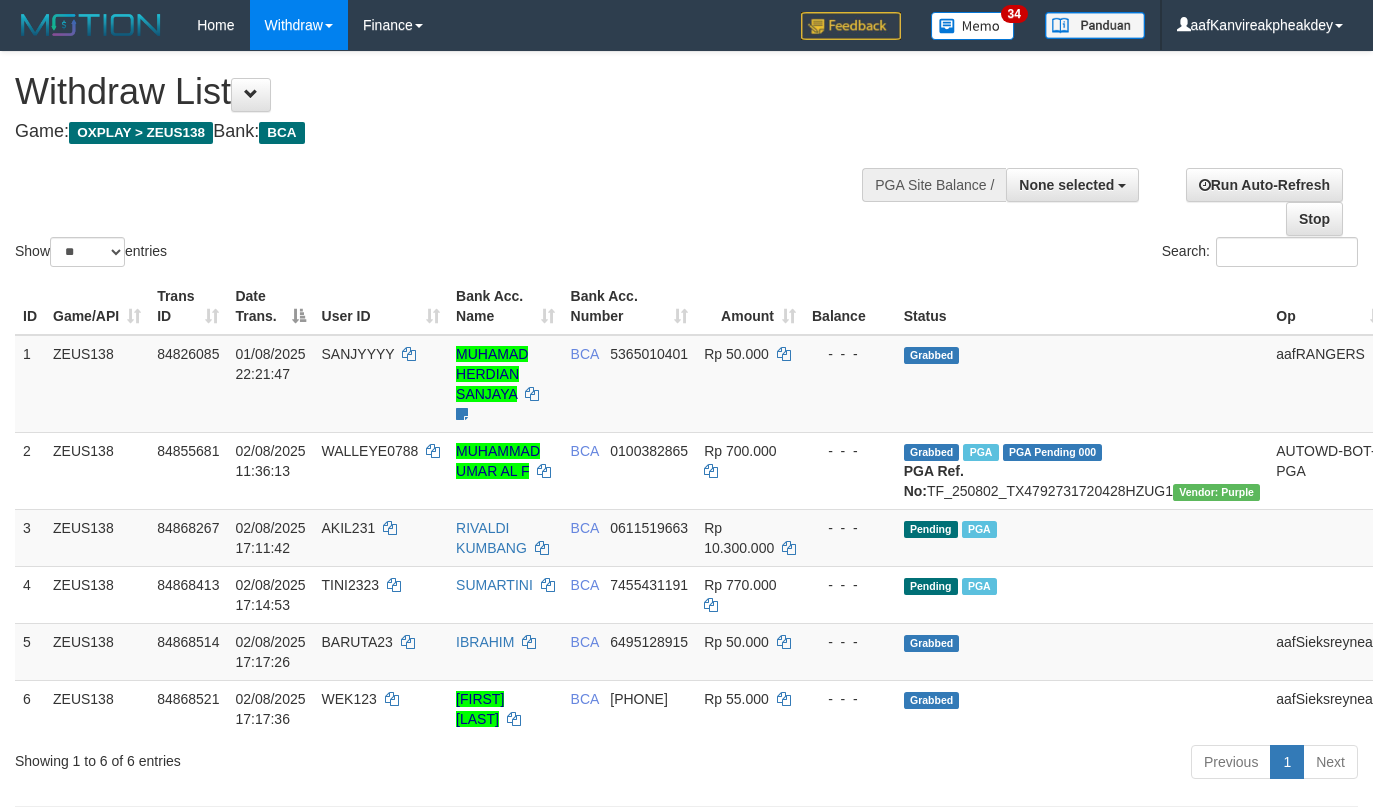 select 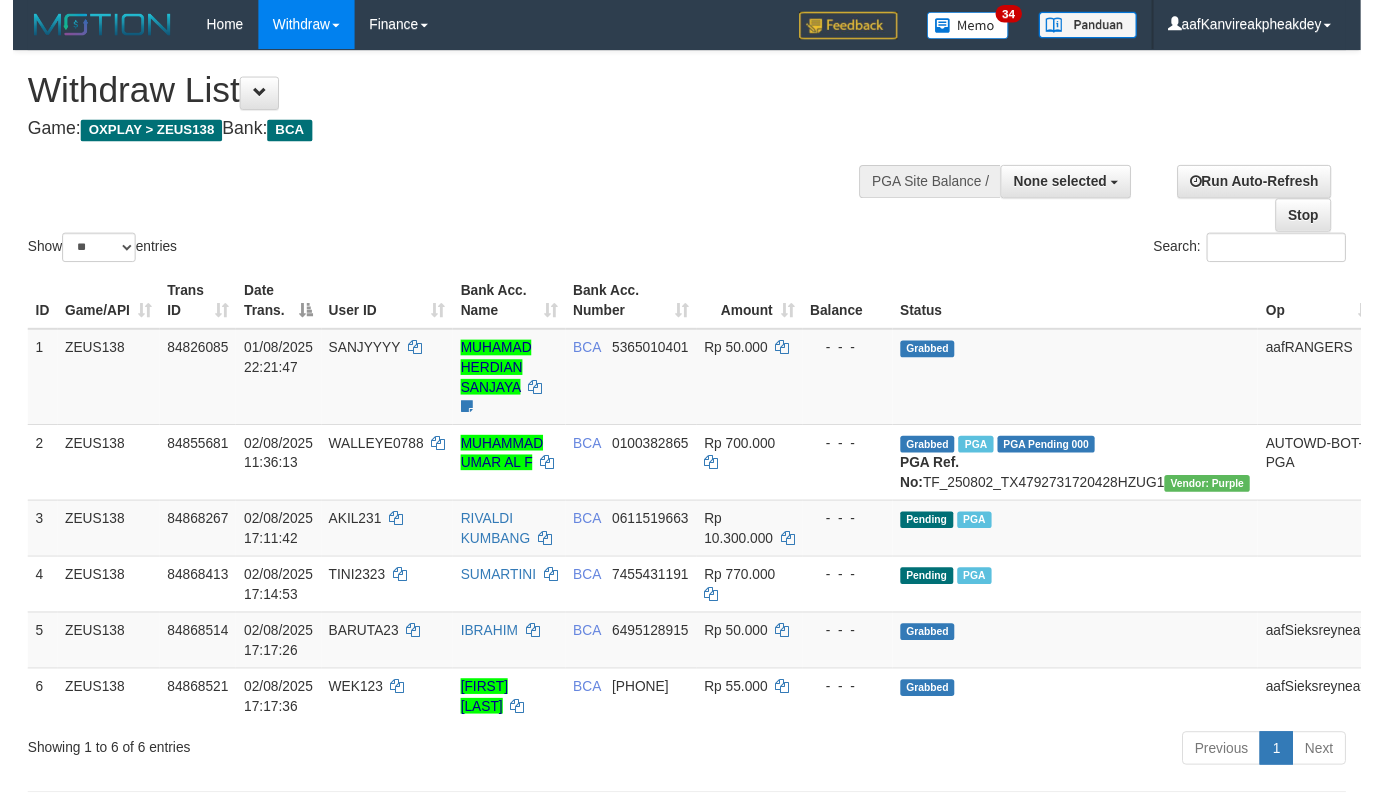 scroll, scrollTop: 267, scrollLeft: 0, axis: vertical 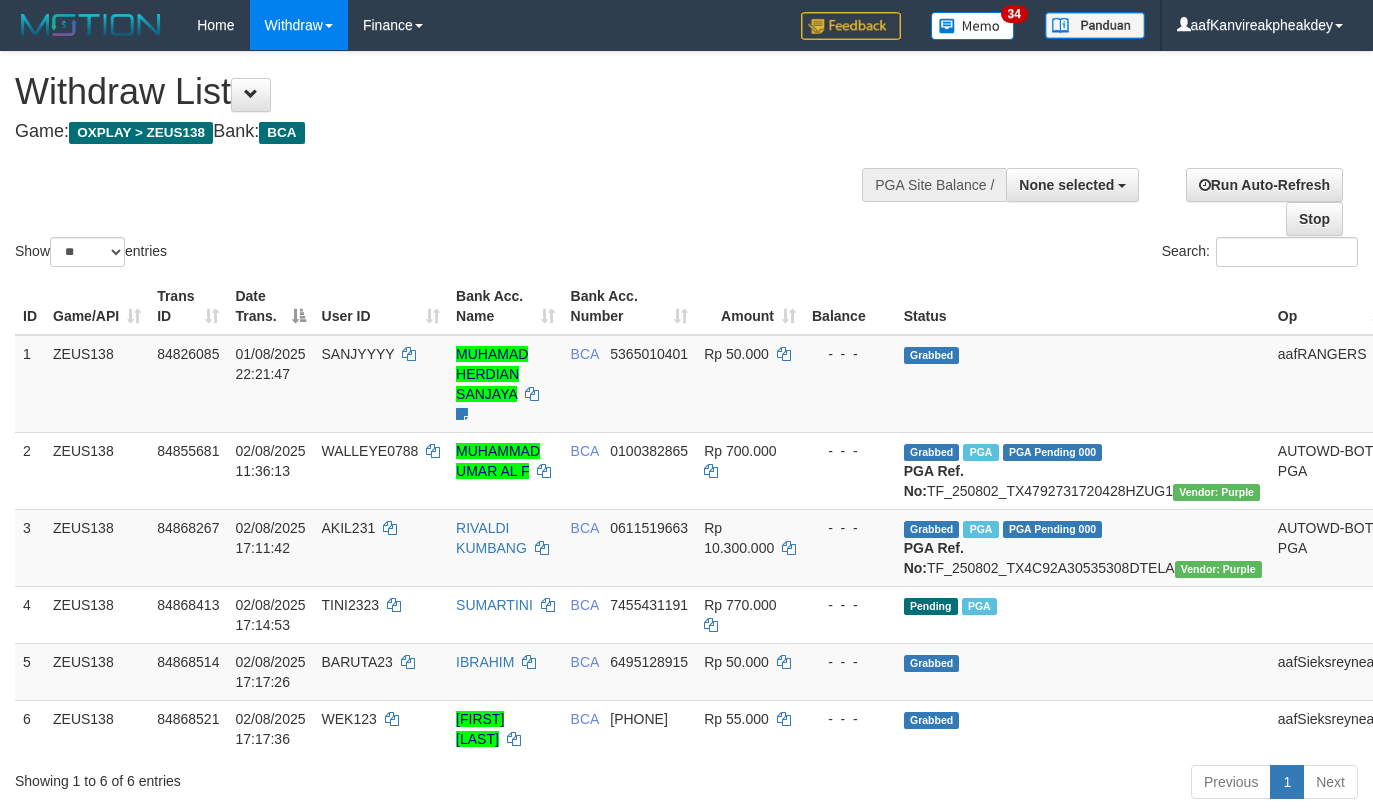 select 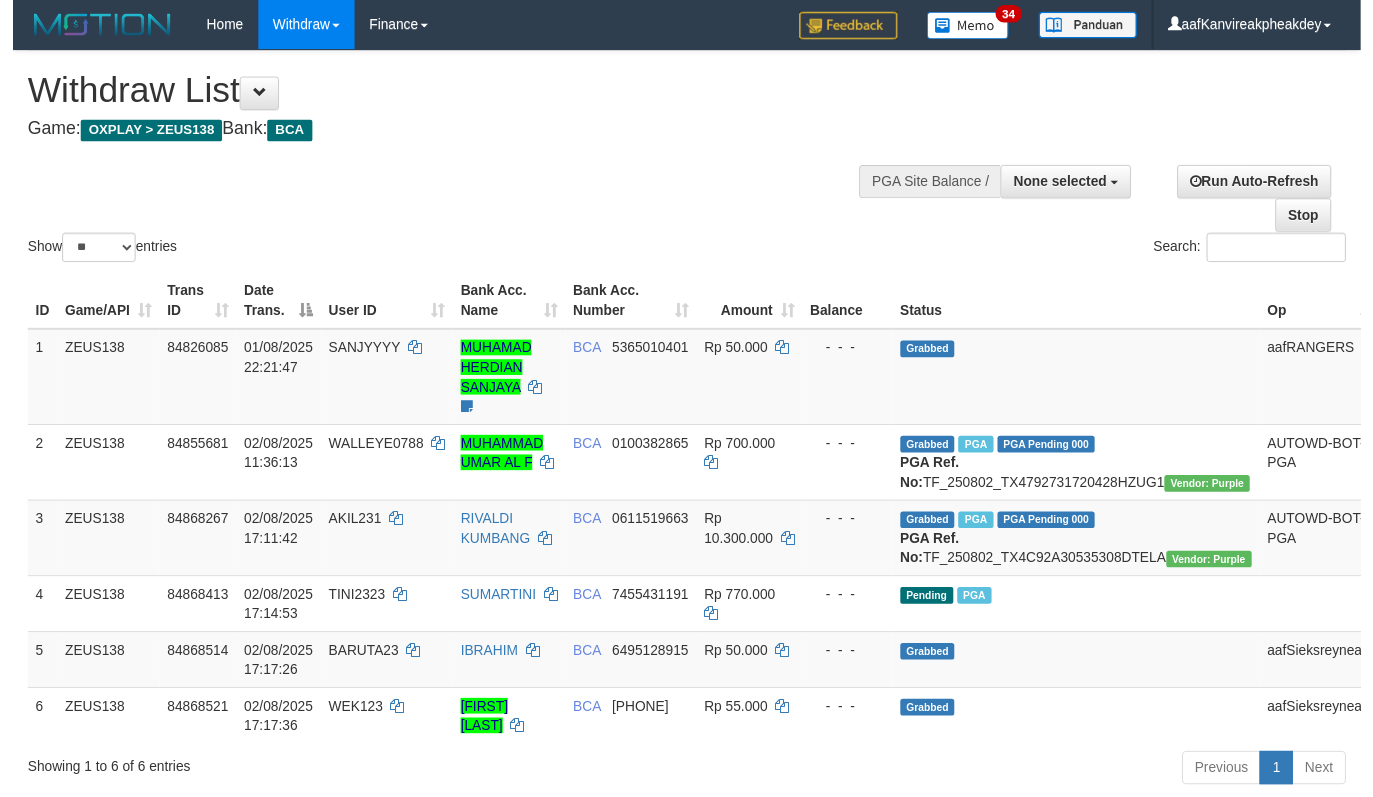 scroll, scrollTop: 267, scrollLeft: 0, axis: vertical 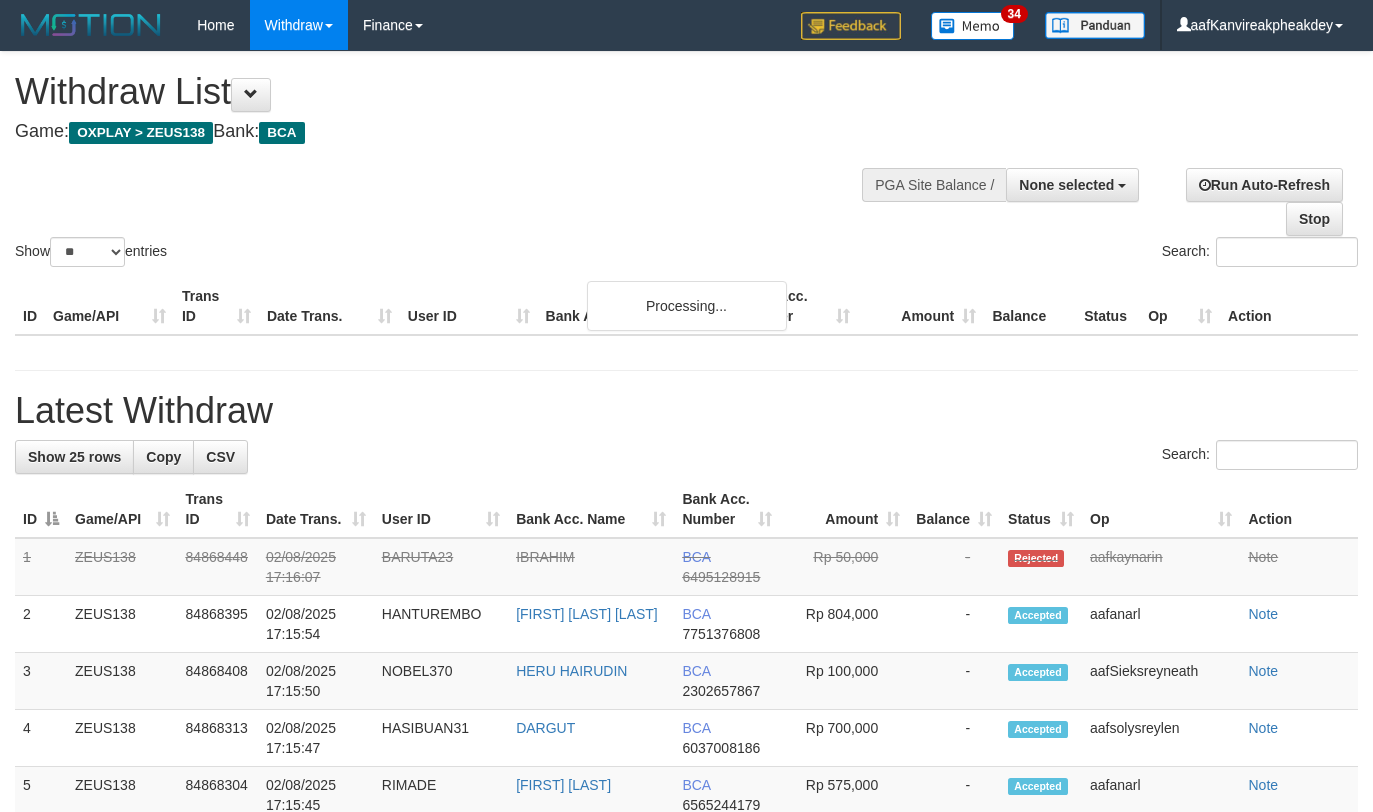 select 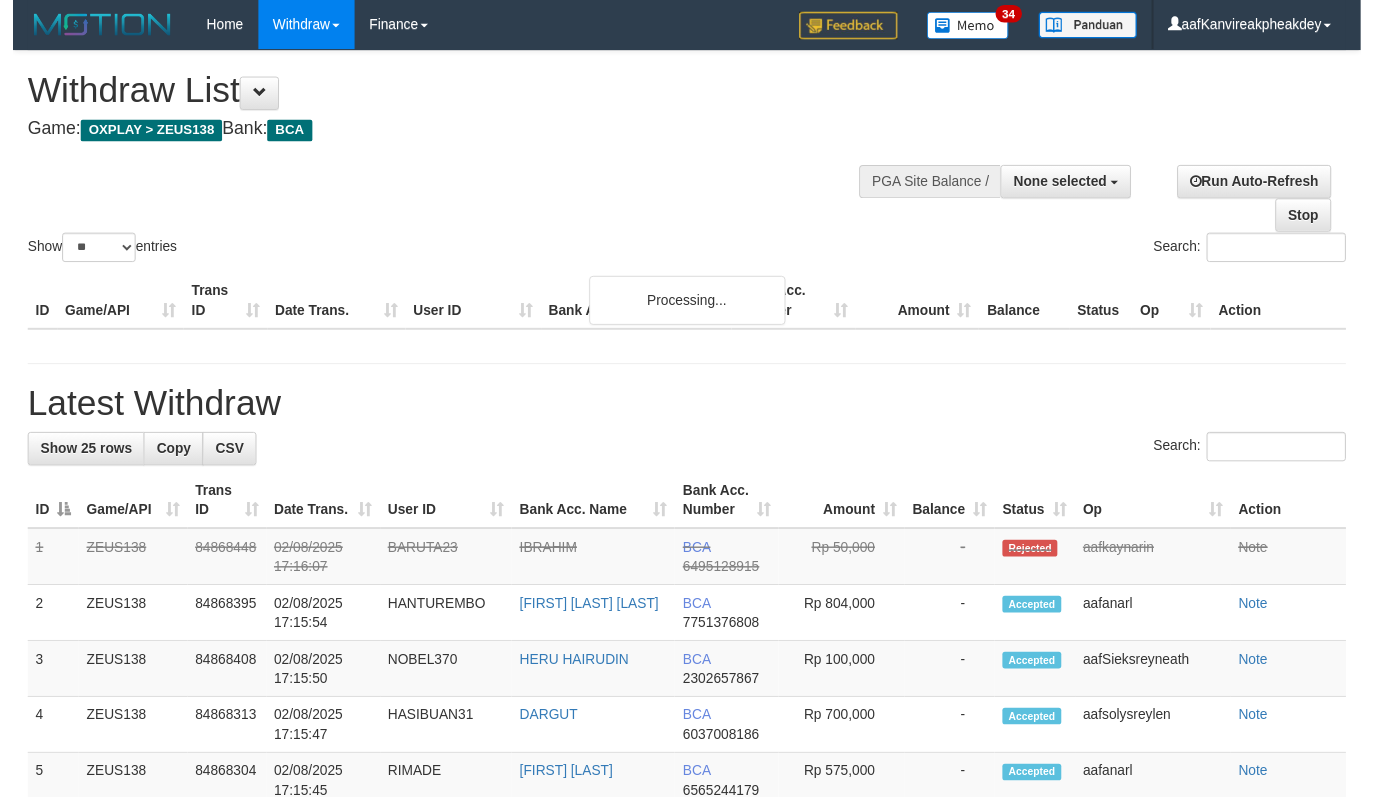 scroll, scrollTop: 267, scrollLeft: 0, axis: vertical 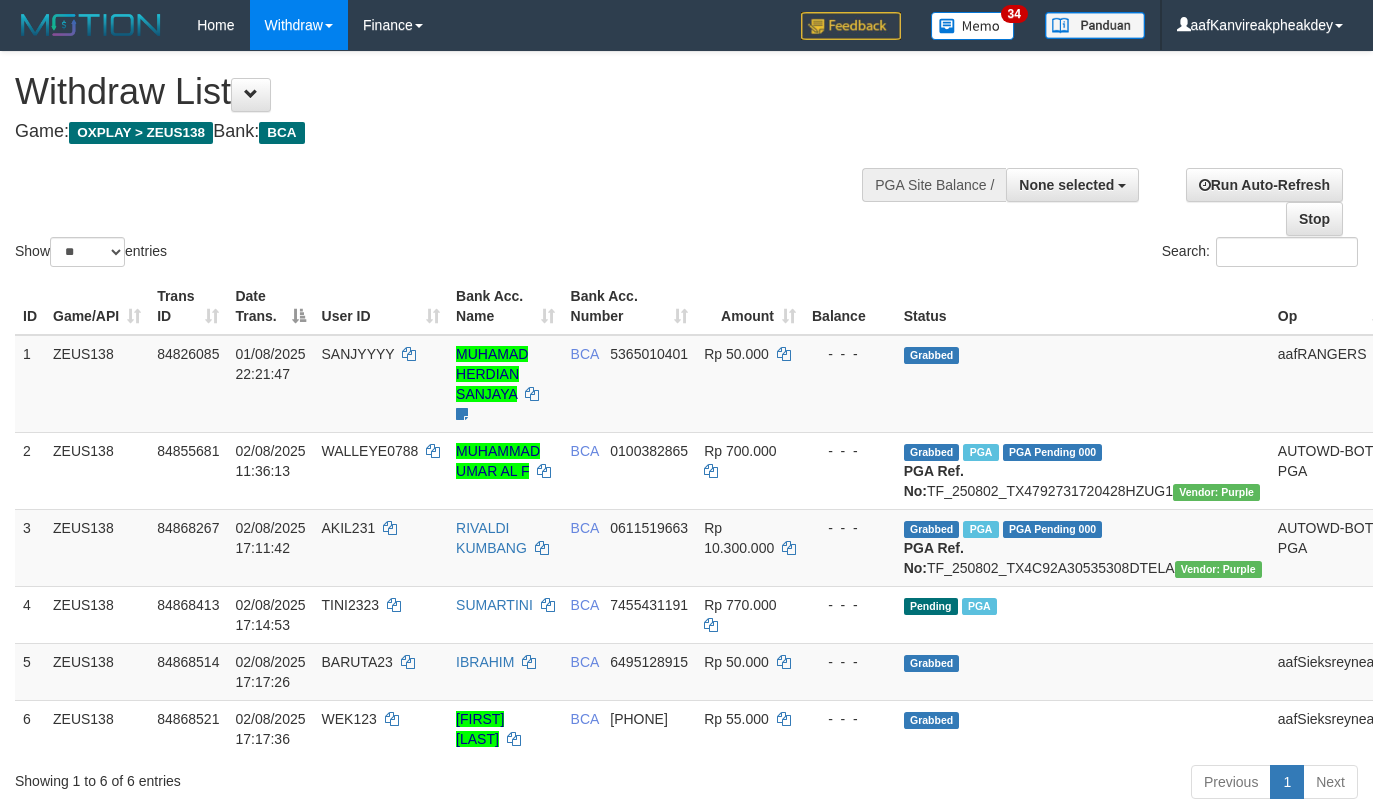 select 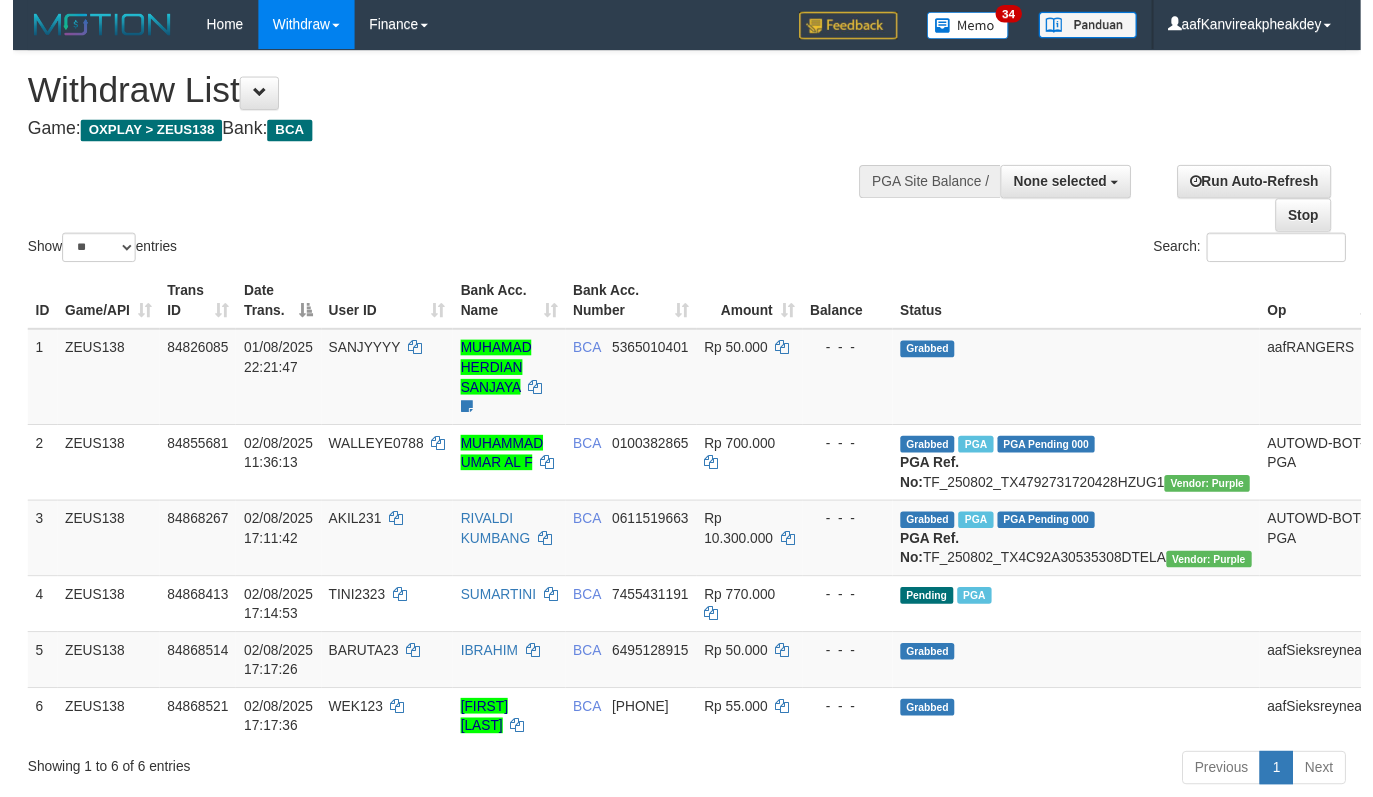 scroll, scrollTop: 267, scrollLeft: 0, axis: vertical 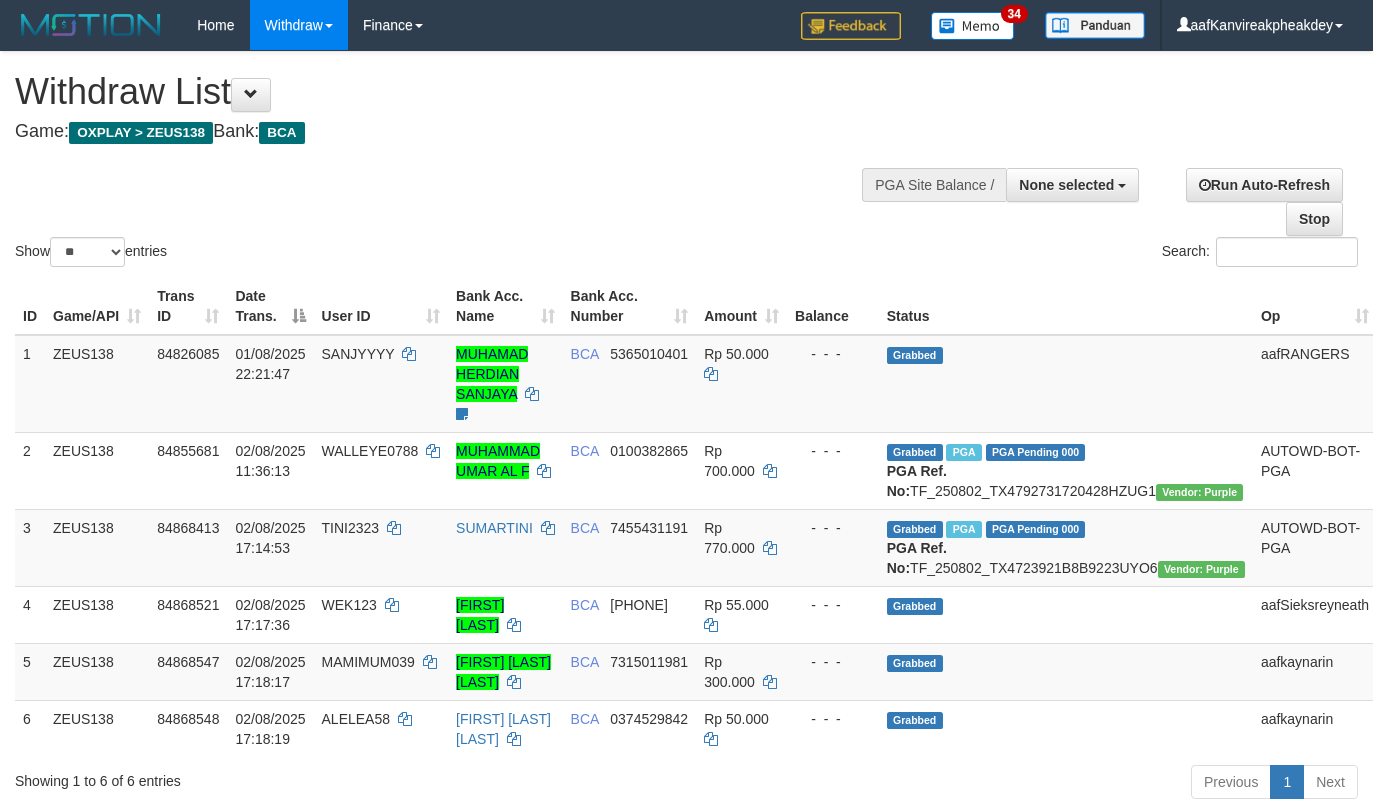 select 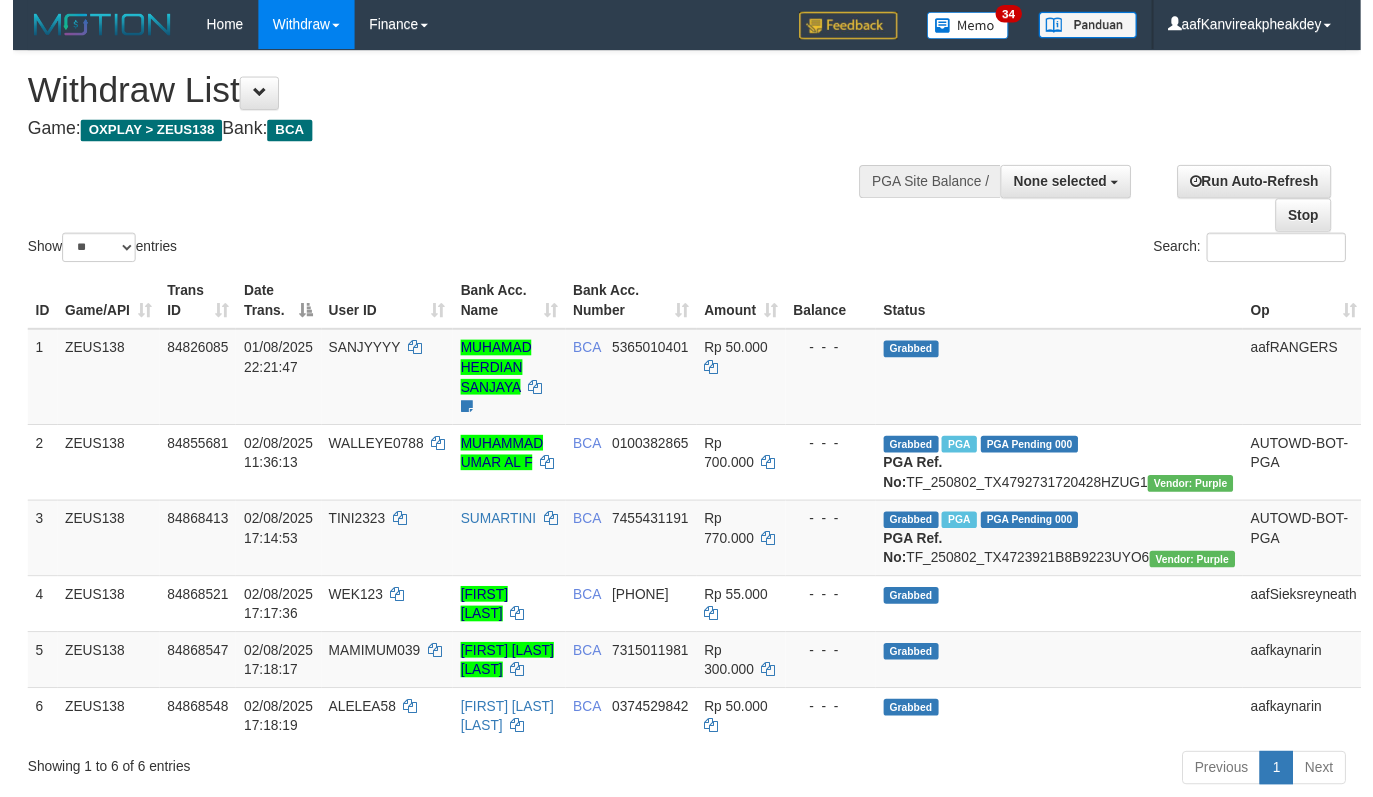 scroll, scrollTop: 267, scrollLeft: 0, axis: vertical 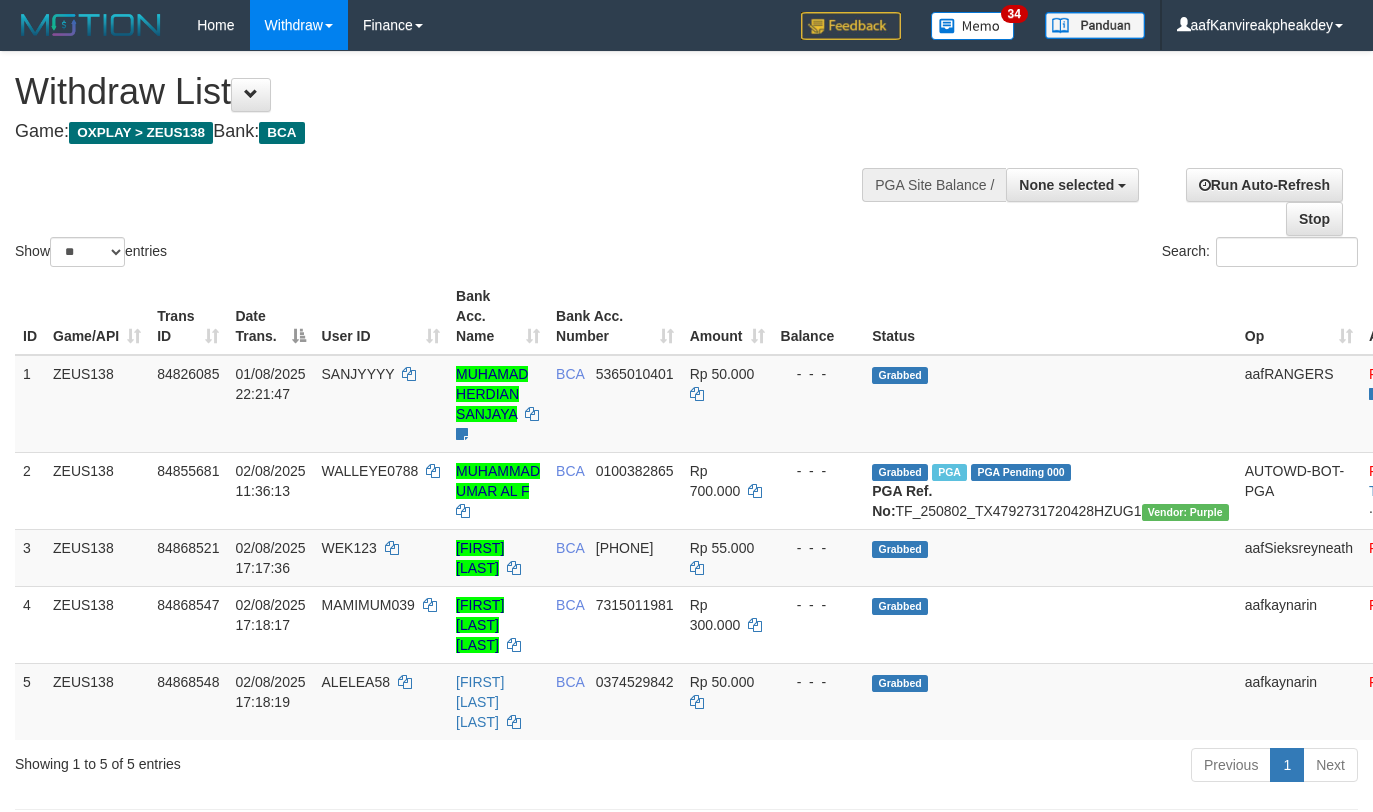 select 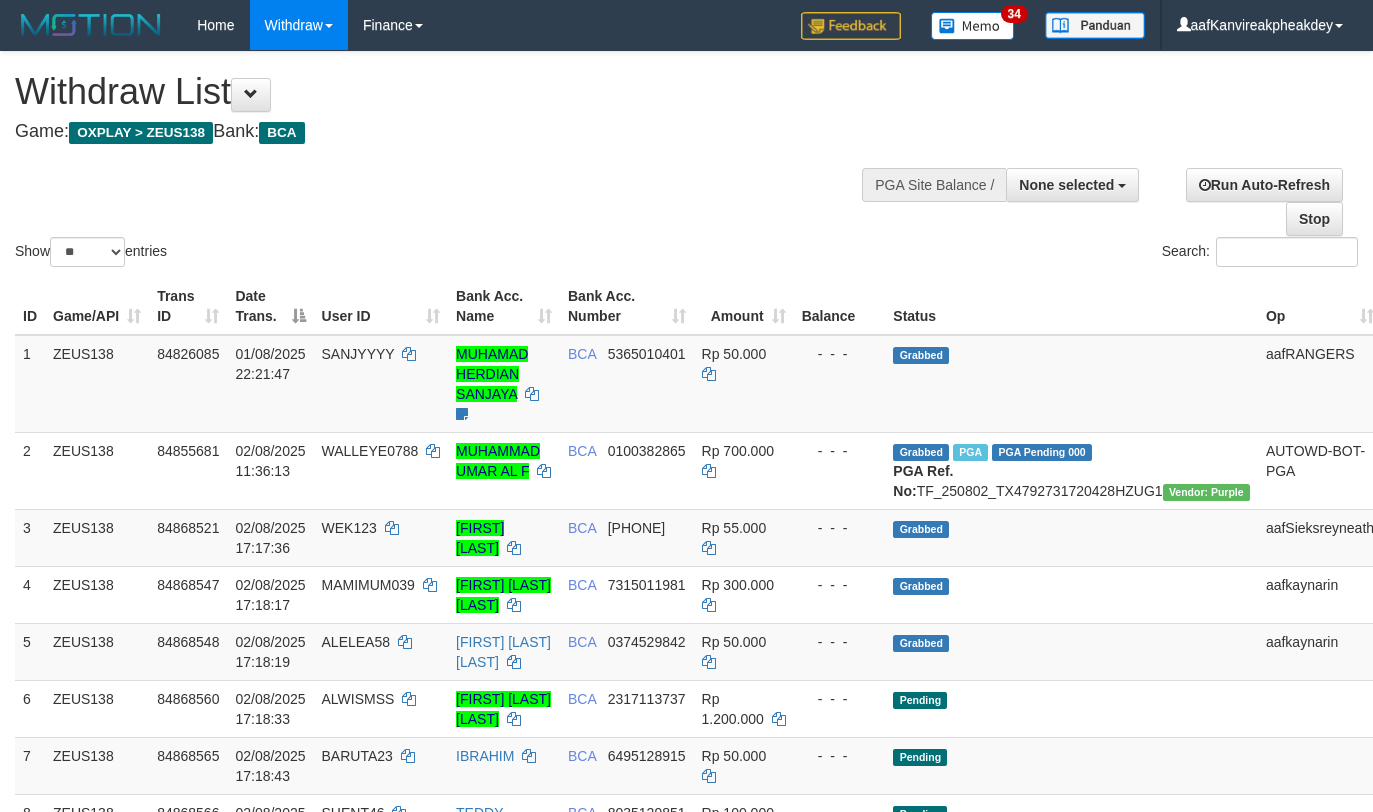 select 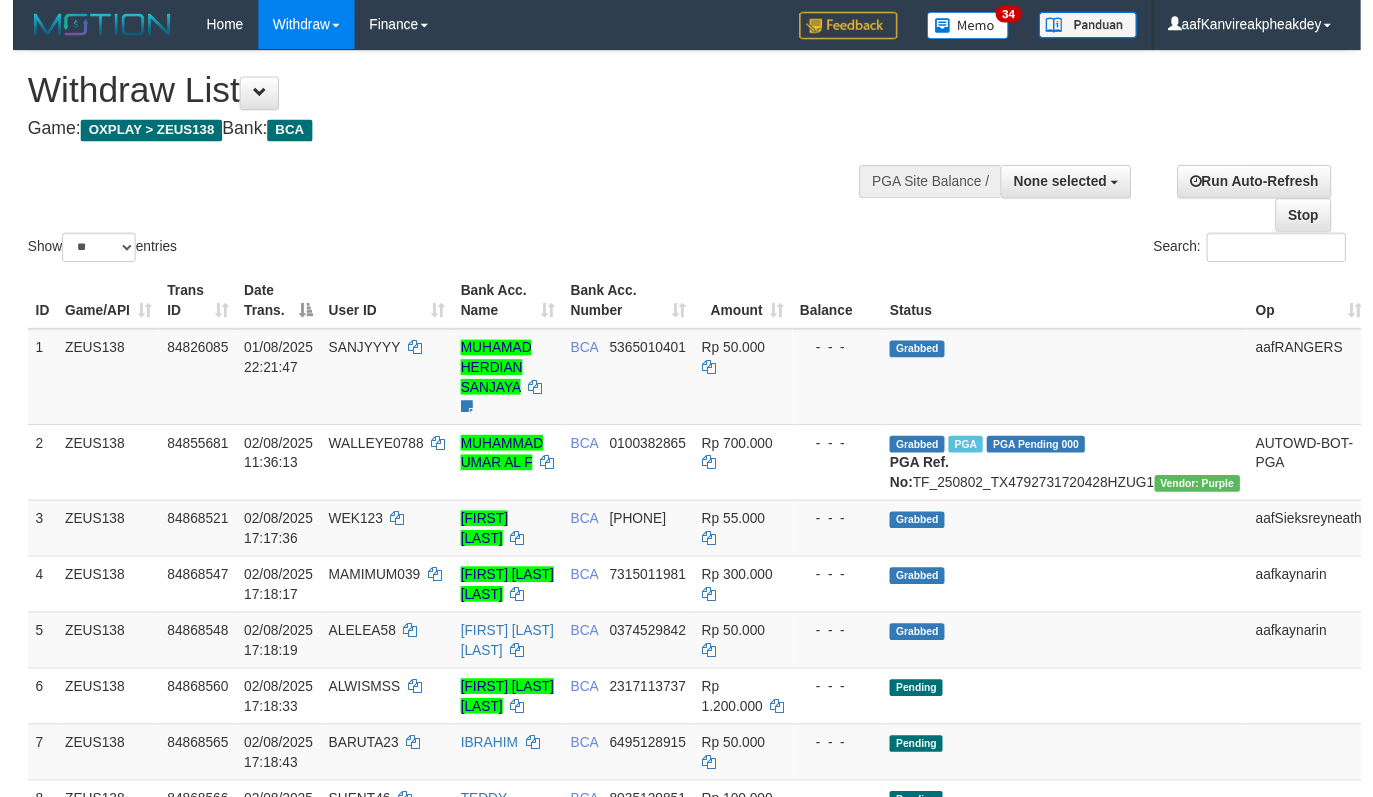 scroll, scrollTop: 267, scrollLeft: 0, axis: vertical 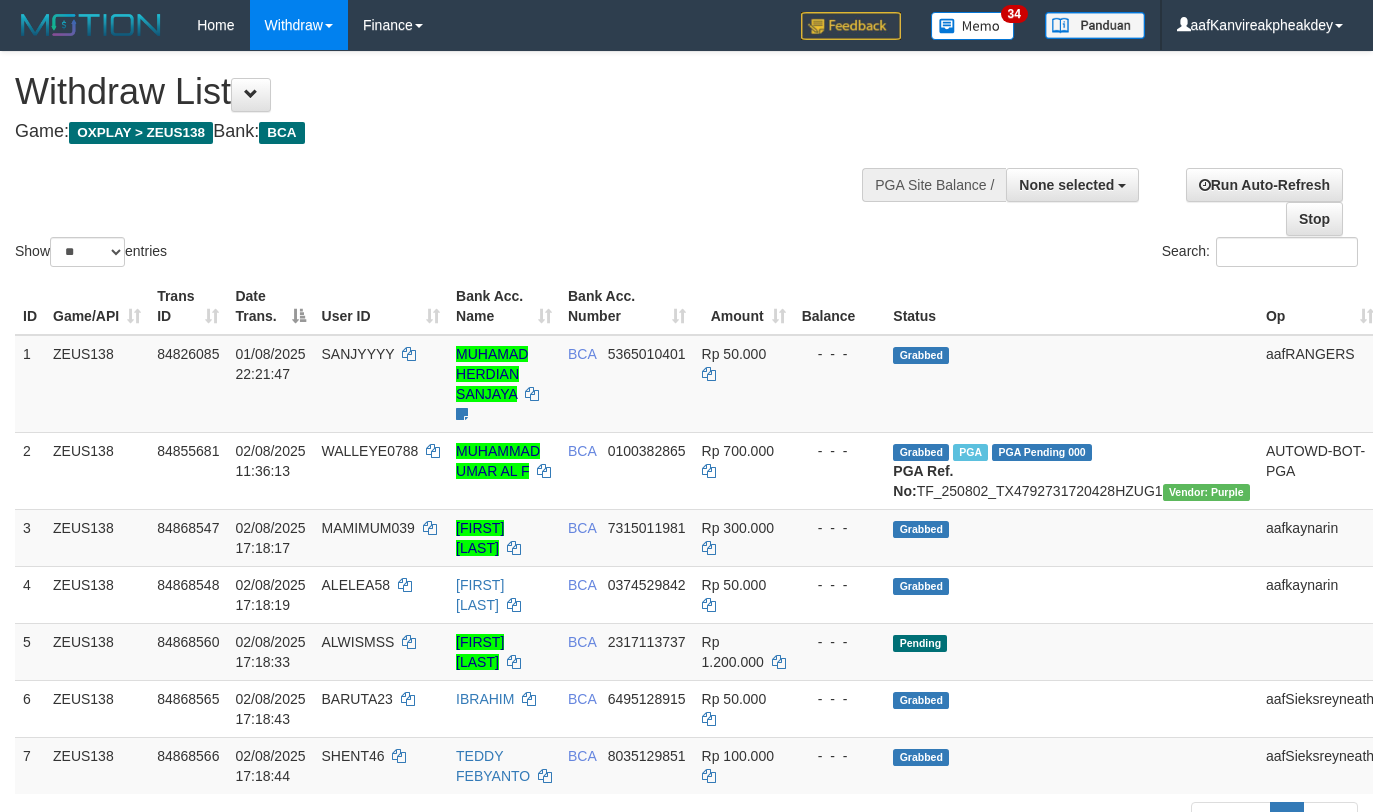 select 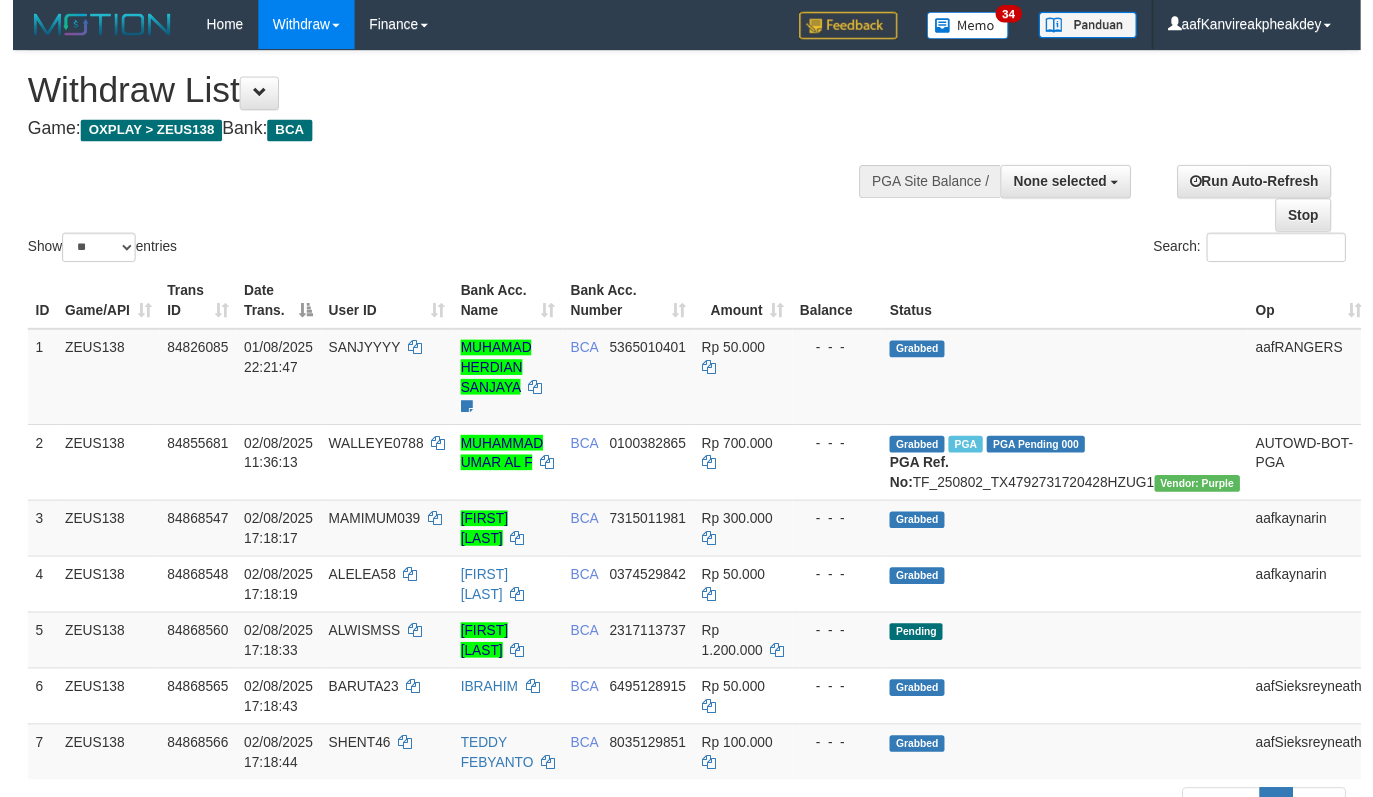 scroll, scrollTop: 267, scrollLeft: 0, axis: vertical 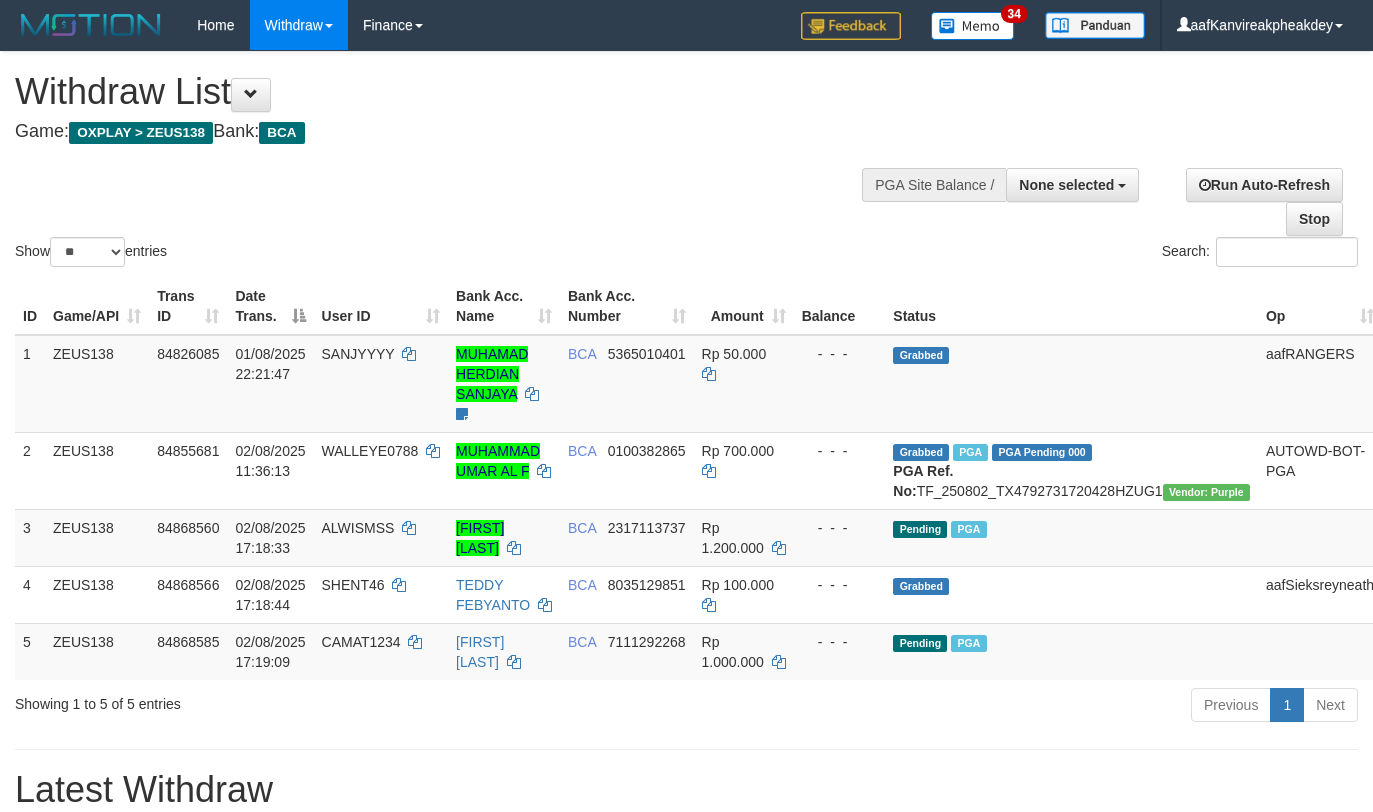 select 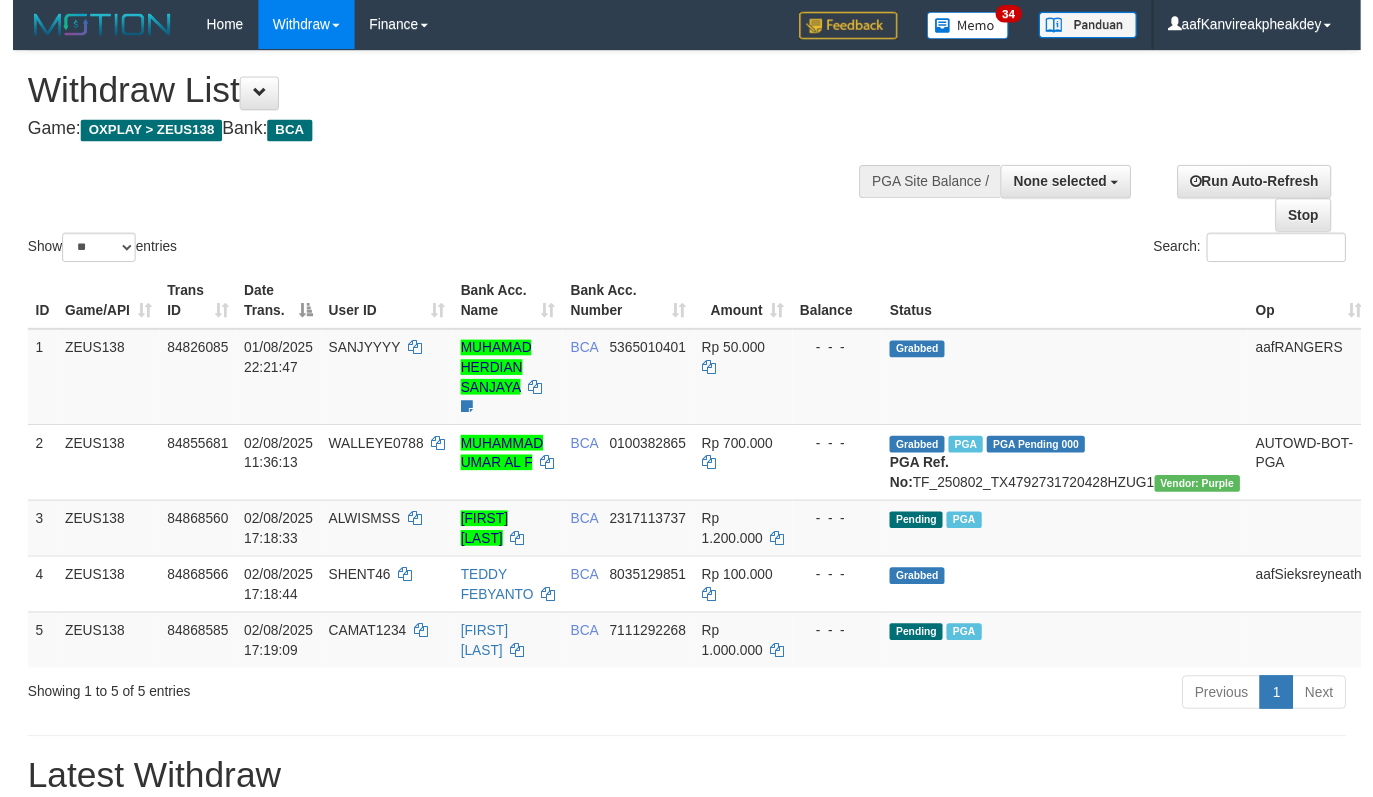 scroll, scrollTop: 267, scrollLeft: 0, axis: vertical 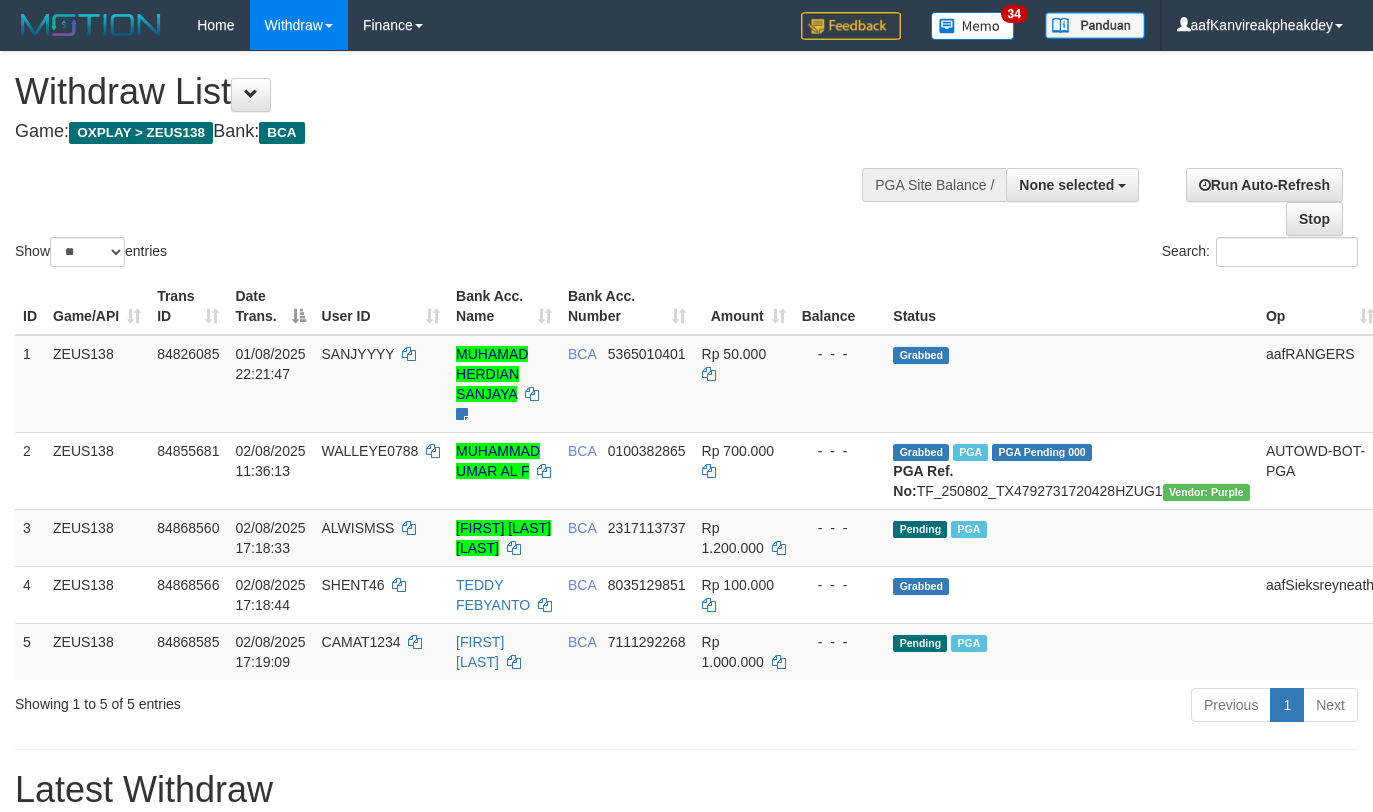 select 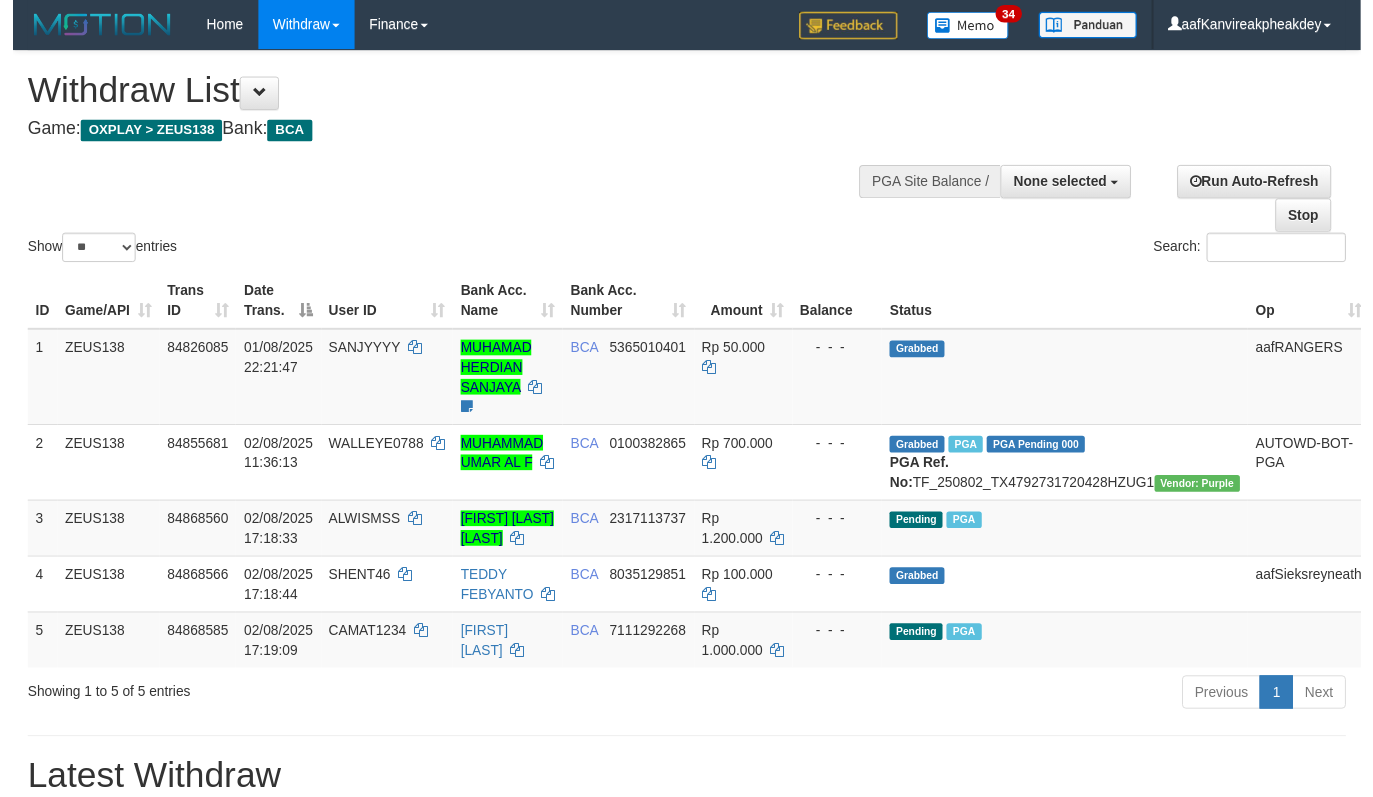 scroll, scrollTop: 267, scrollLeft: 0, axis: vertical 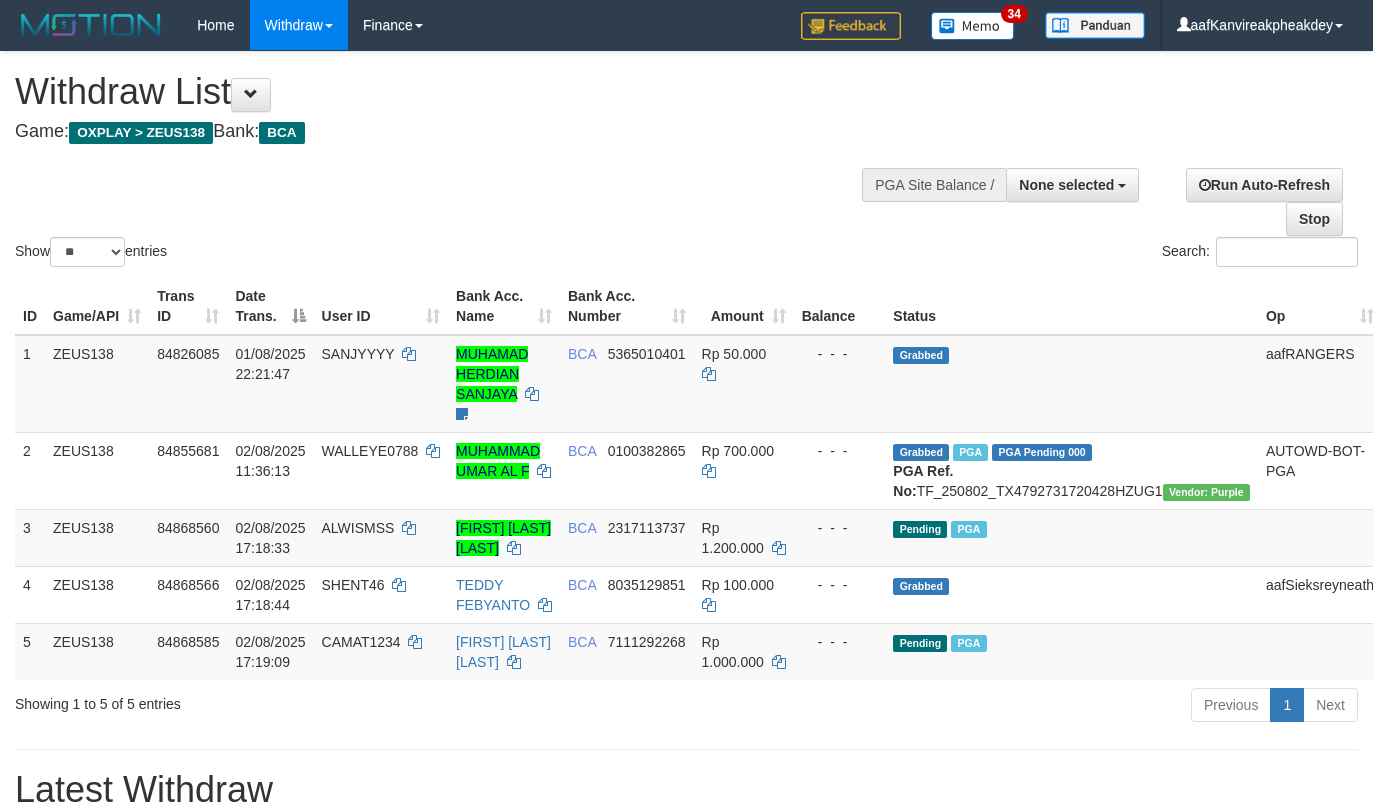 select 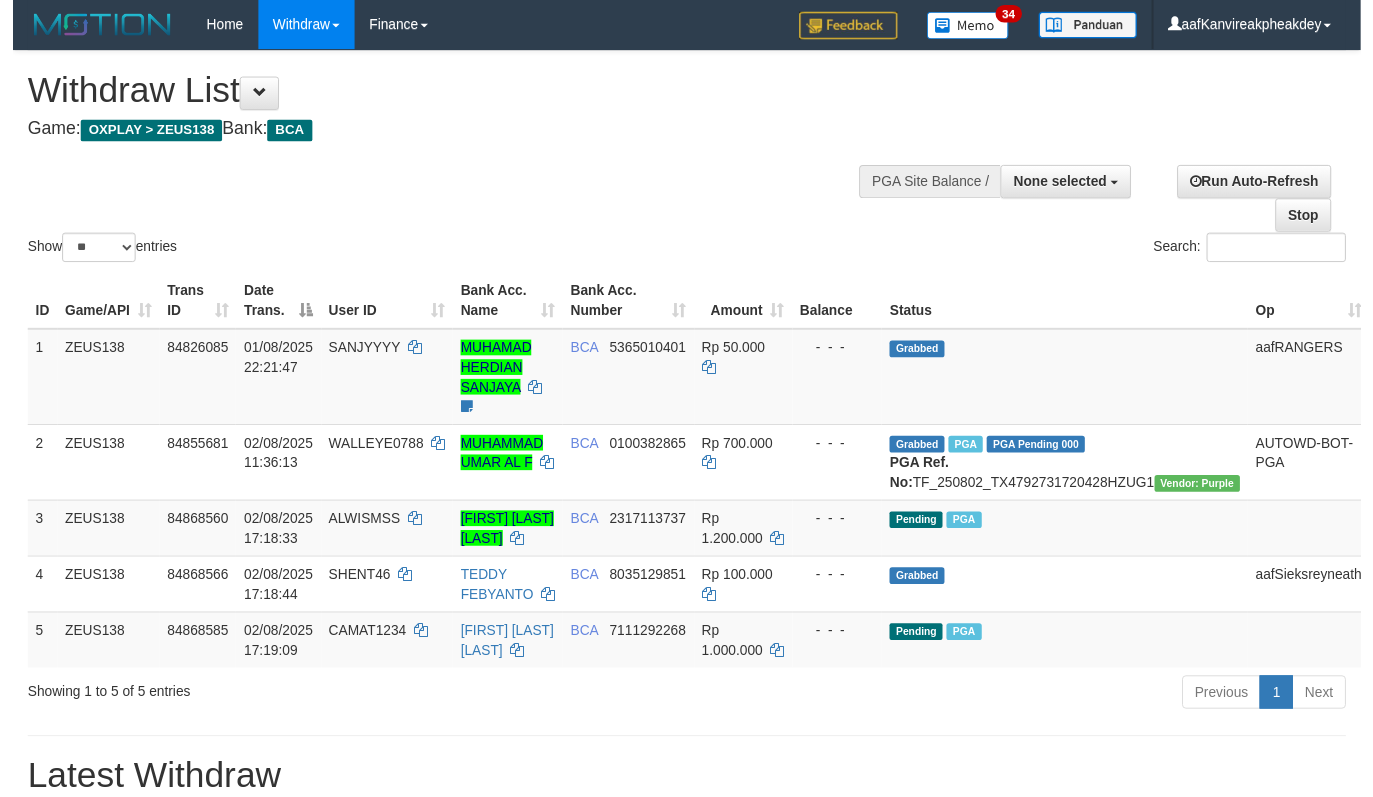 scroll, scrollTop: 721, scrollLeft: 0, axis: vertical 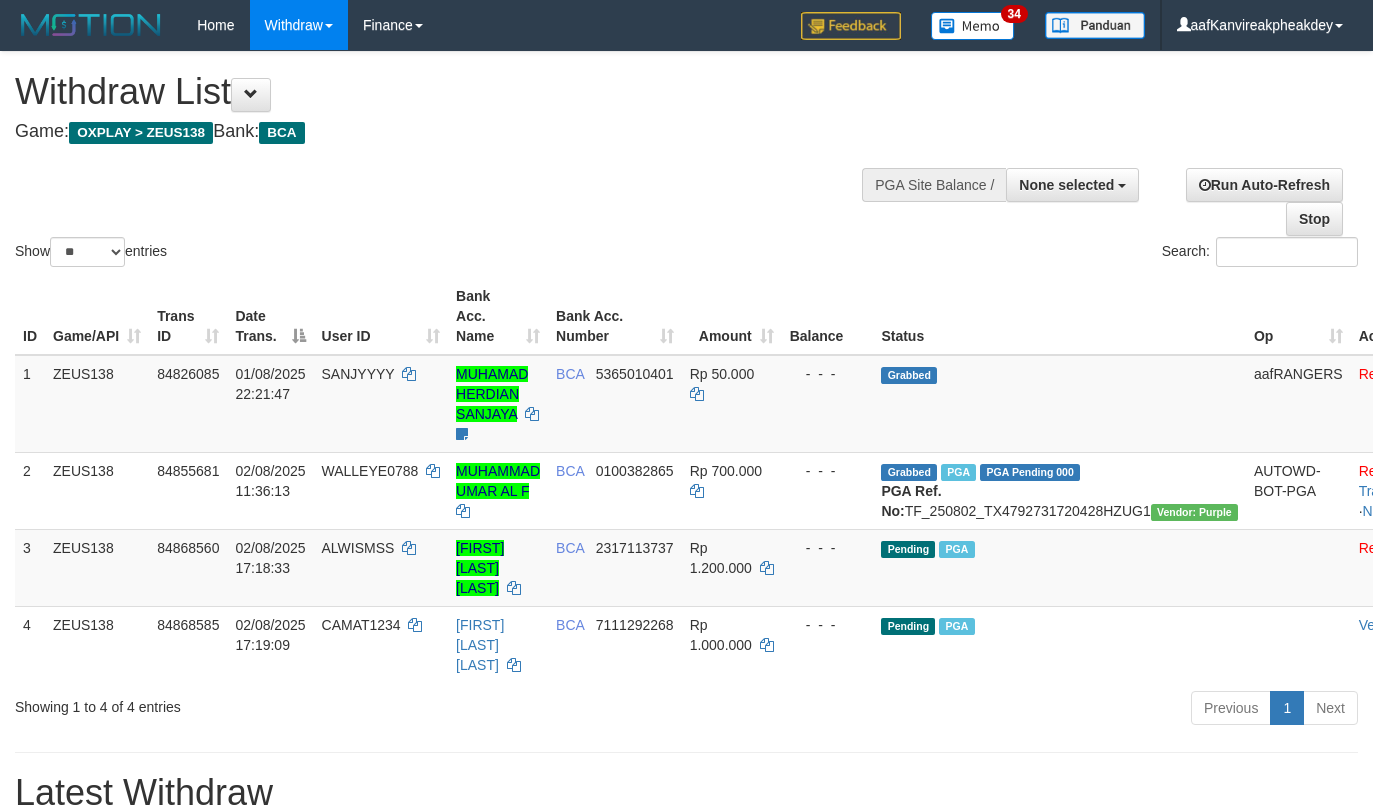 select 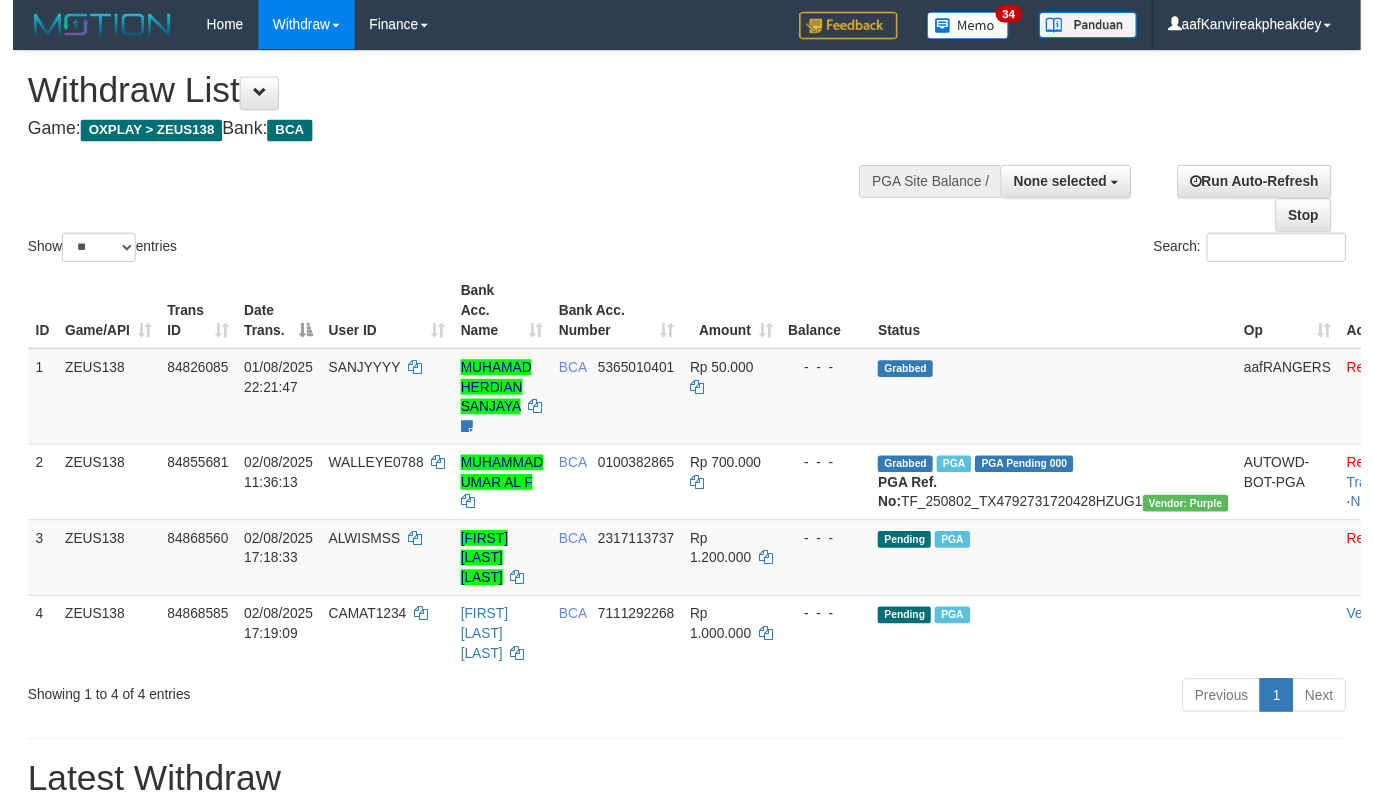 scroll, scrollTop: 267, scrollLeft: 0, axis: vertical 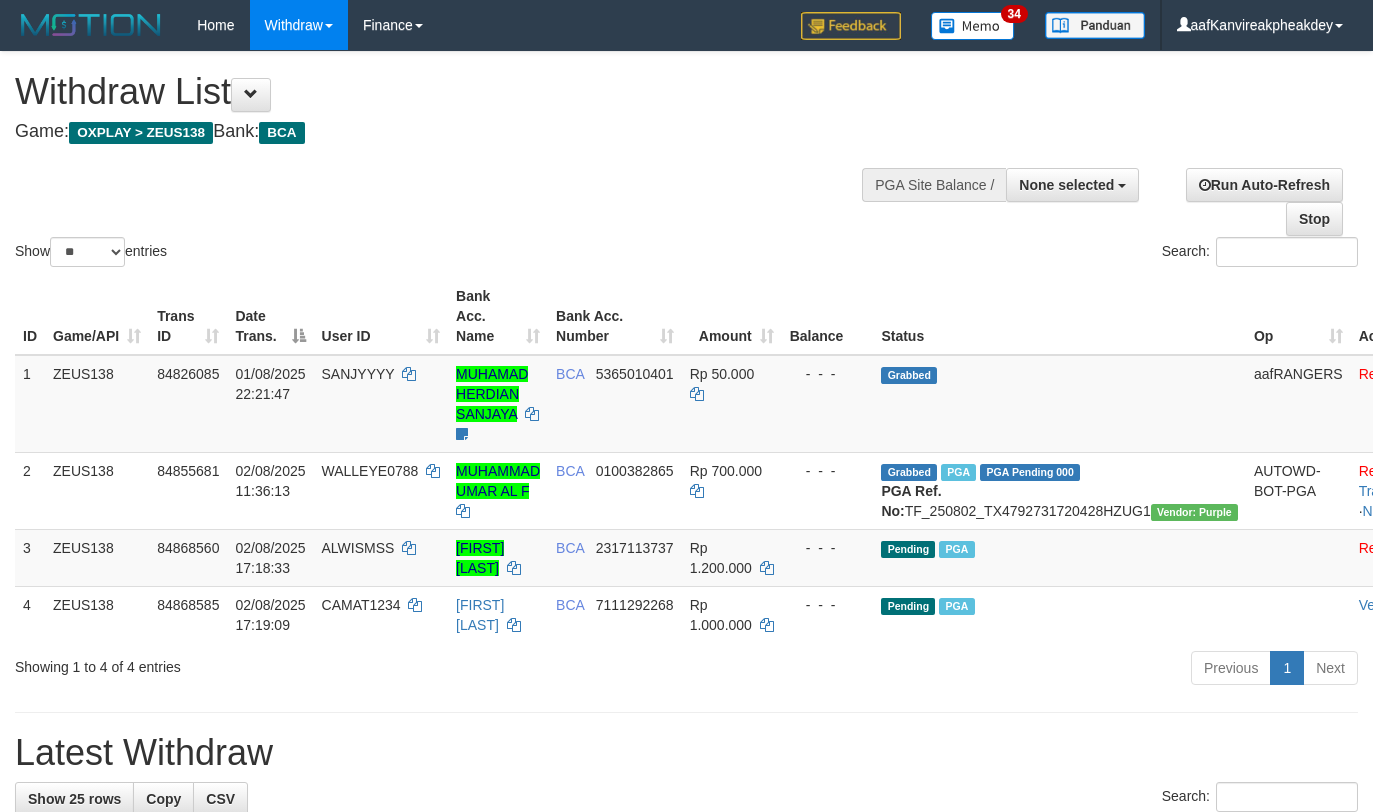 select 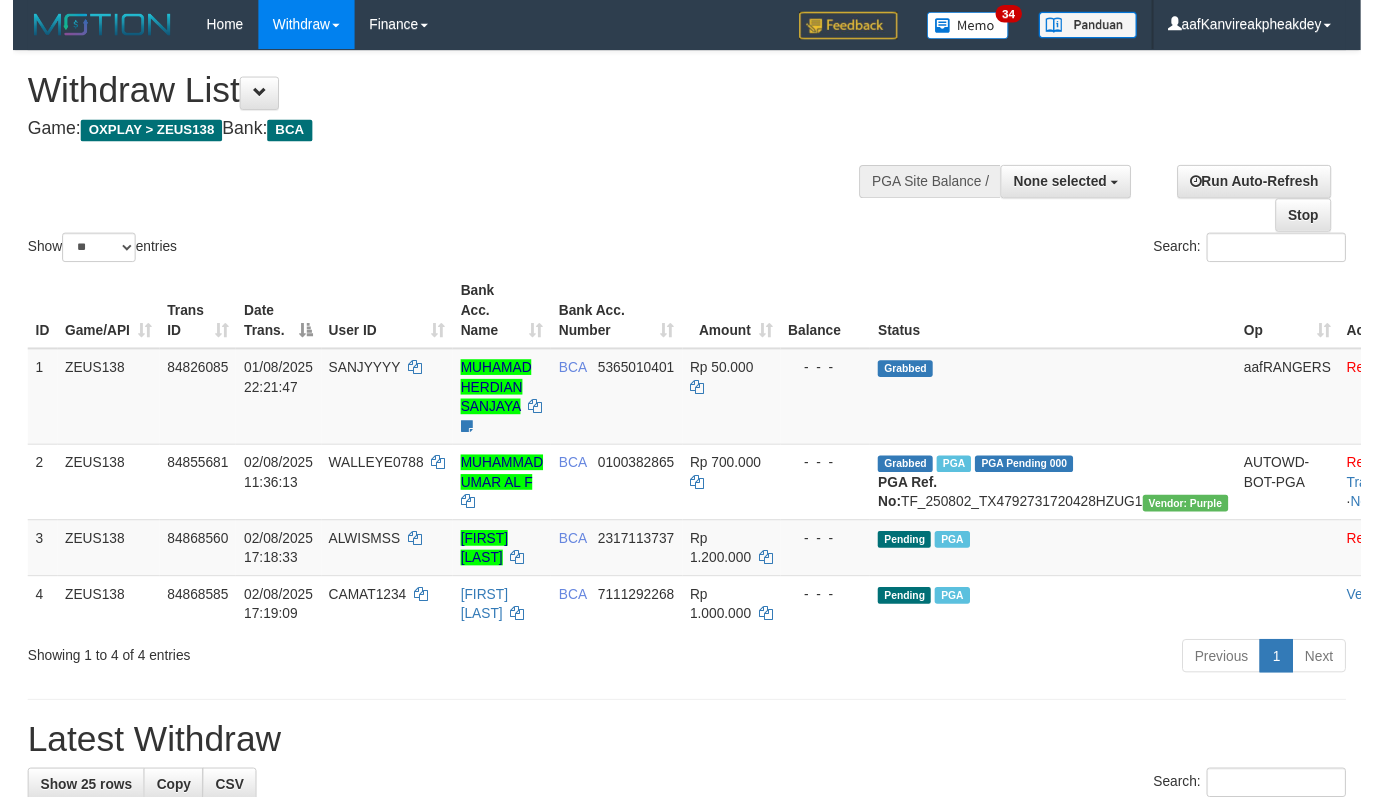 scroll, scrollTop: 267, scrollLeft: 0, axis: vertical 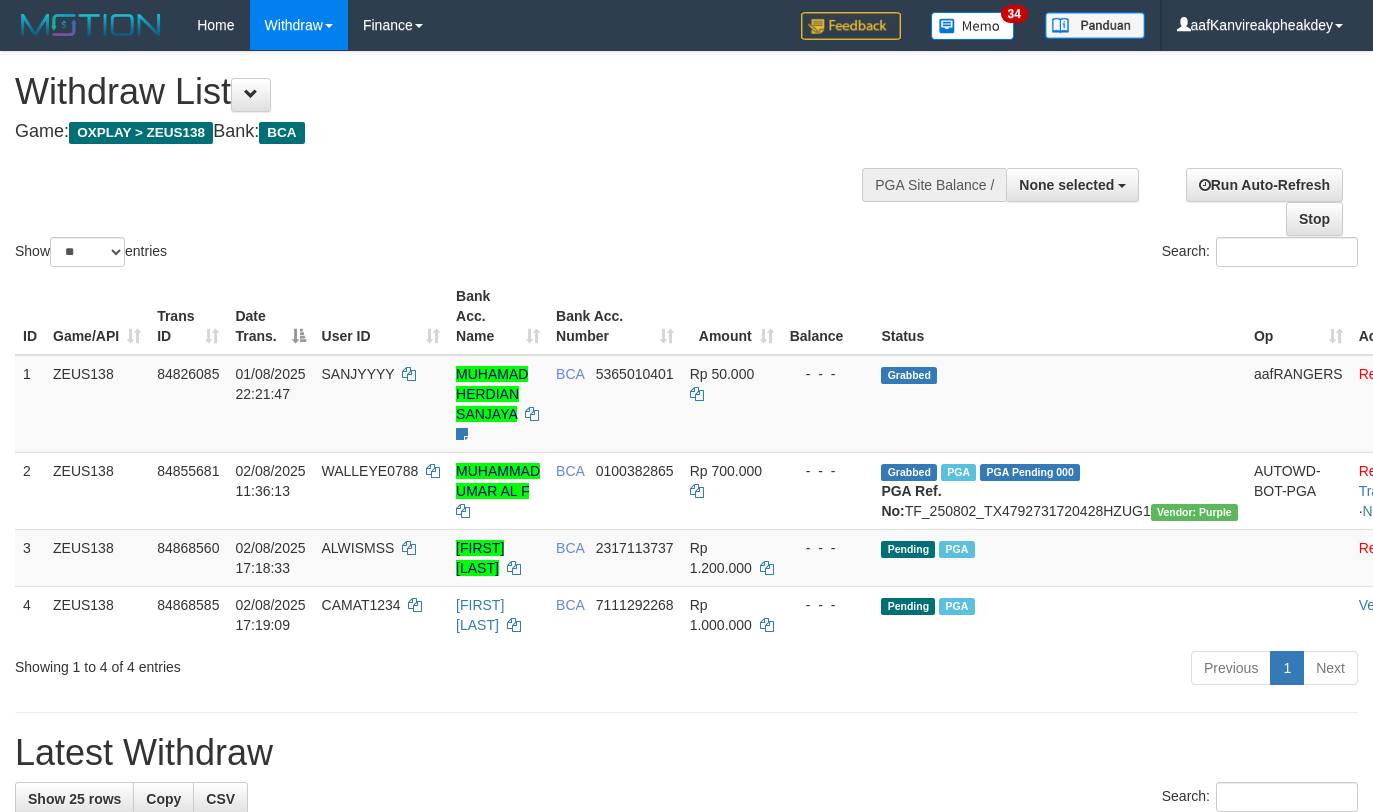 select 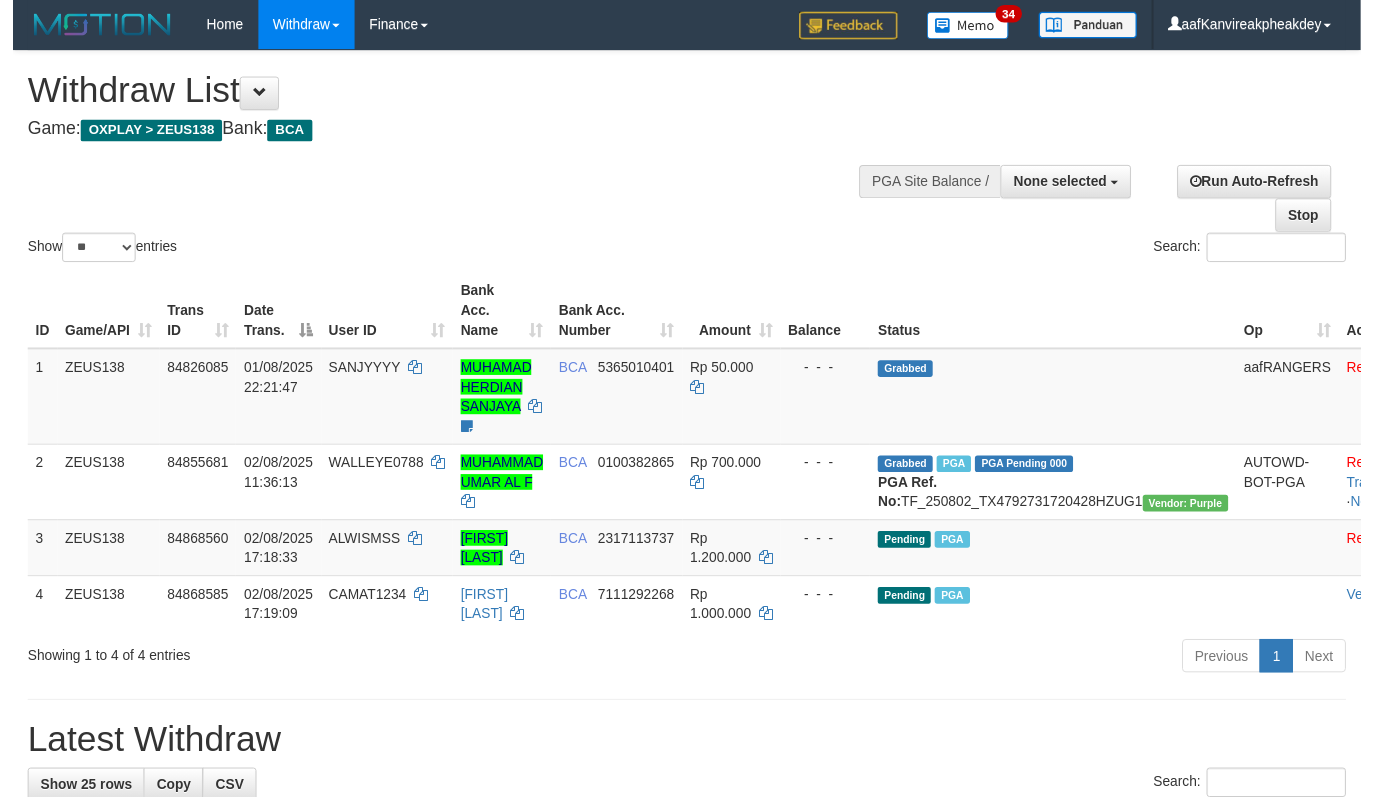 scroll, scrollTop: 267, scrollLeft: 0, axis: vertical 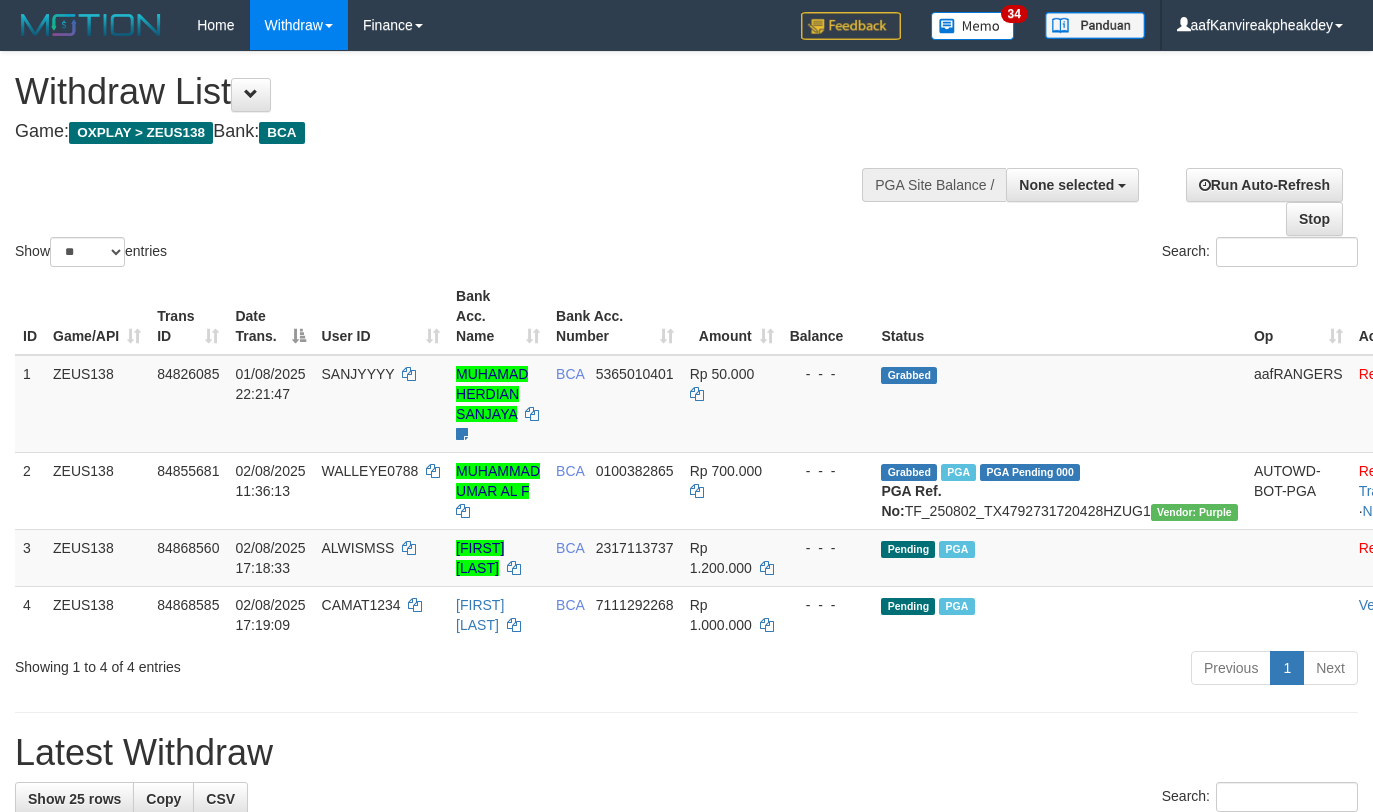 select 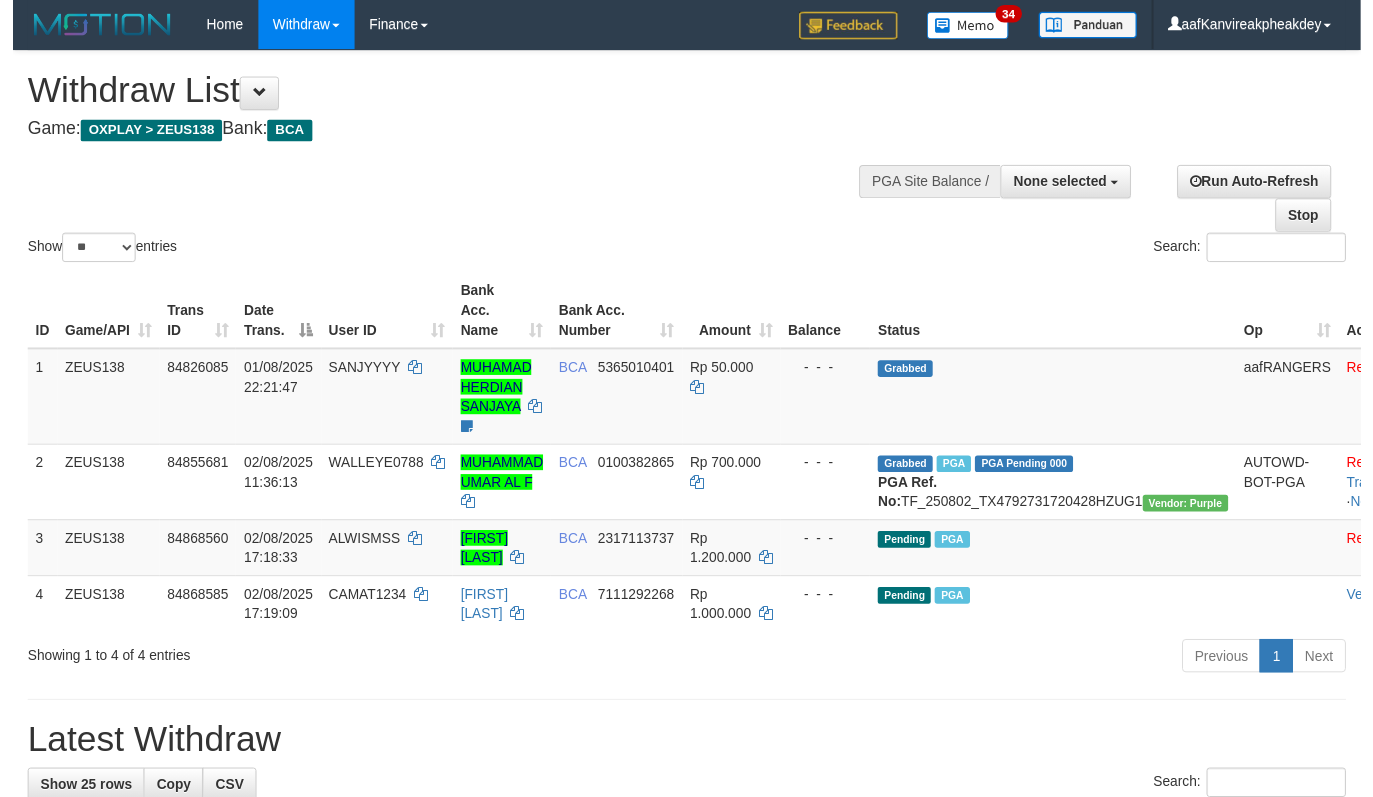 scroll, scrollTop: 267, scrollLeft: 0, axis: vertical 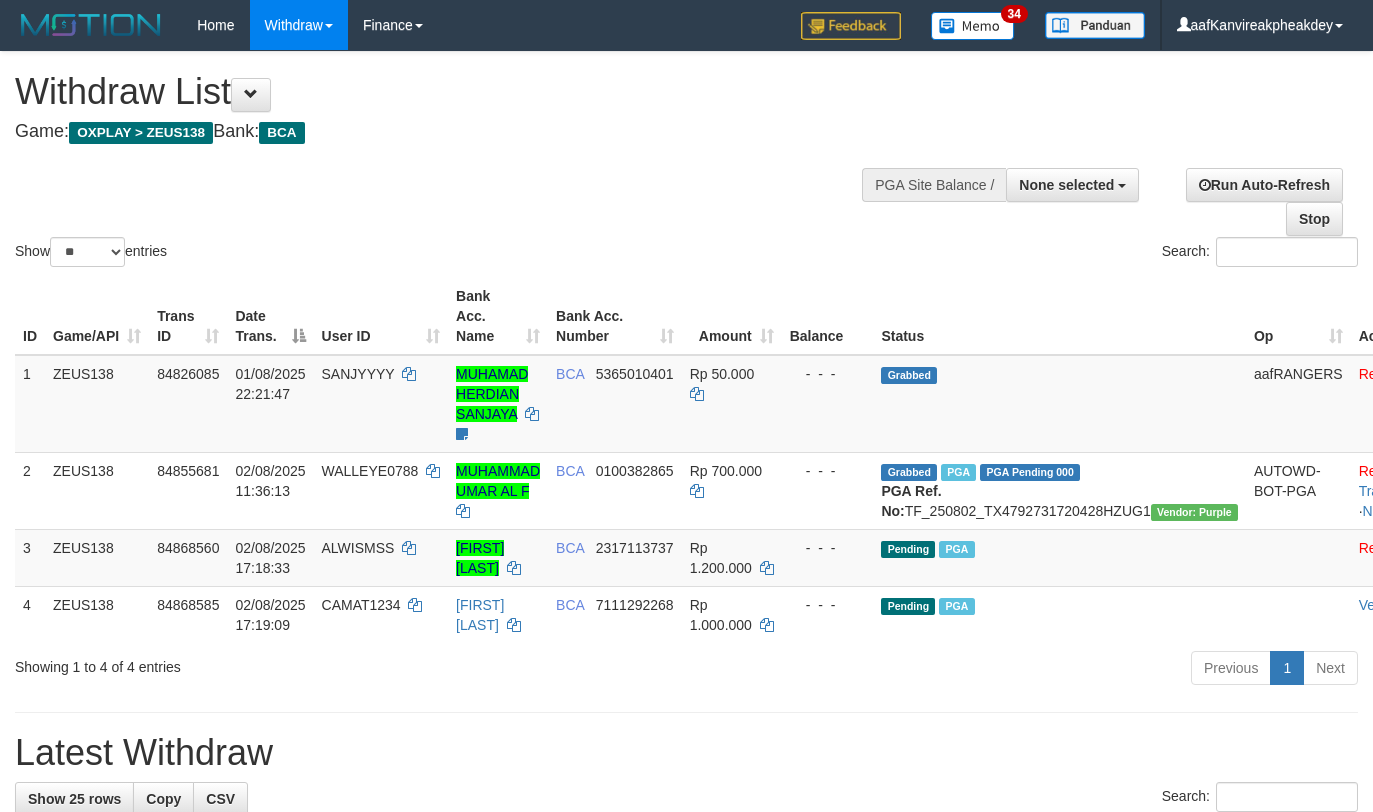 select 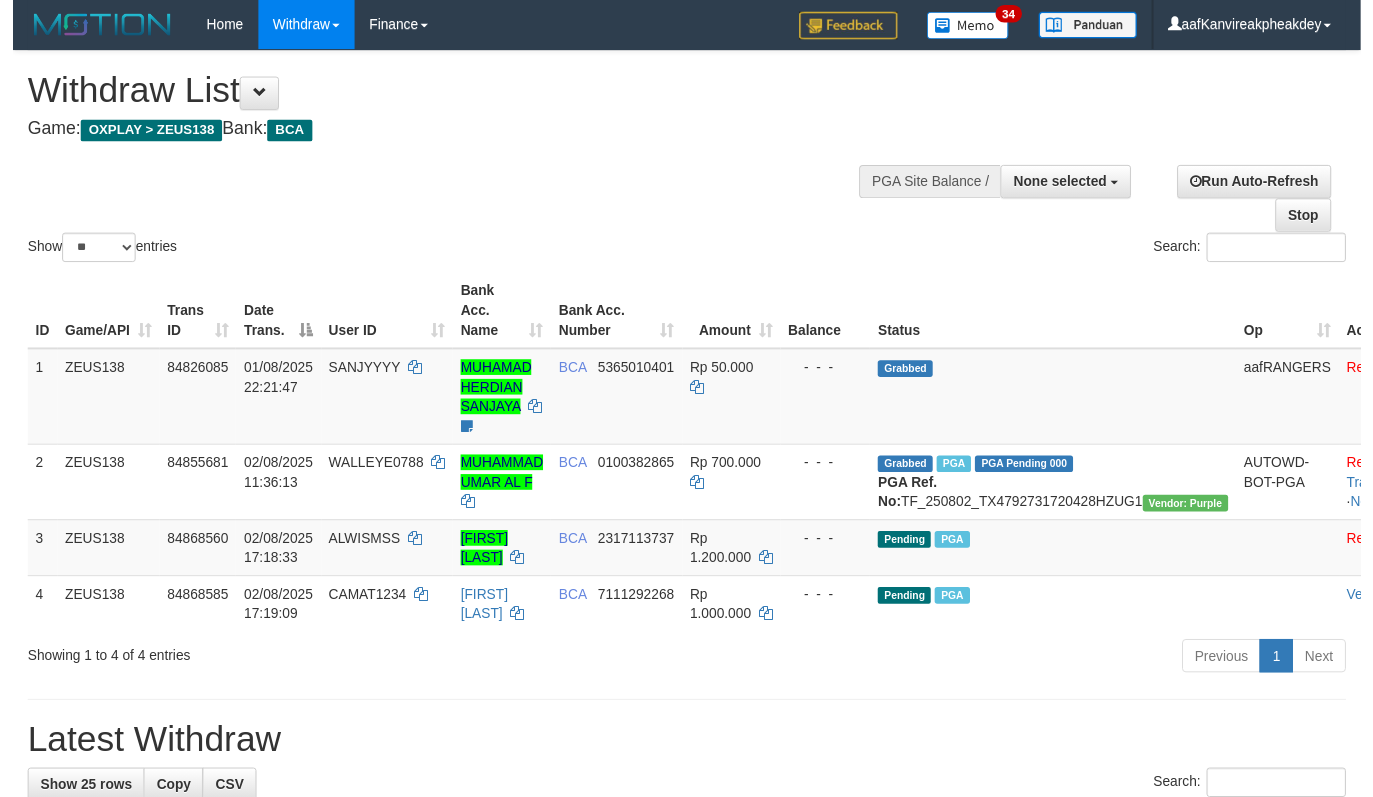 scroll, scrollTop: 267, scrollLeft: 0, axis: vertical 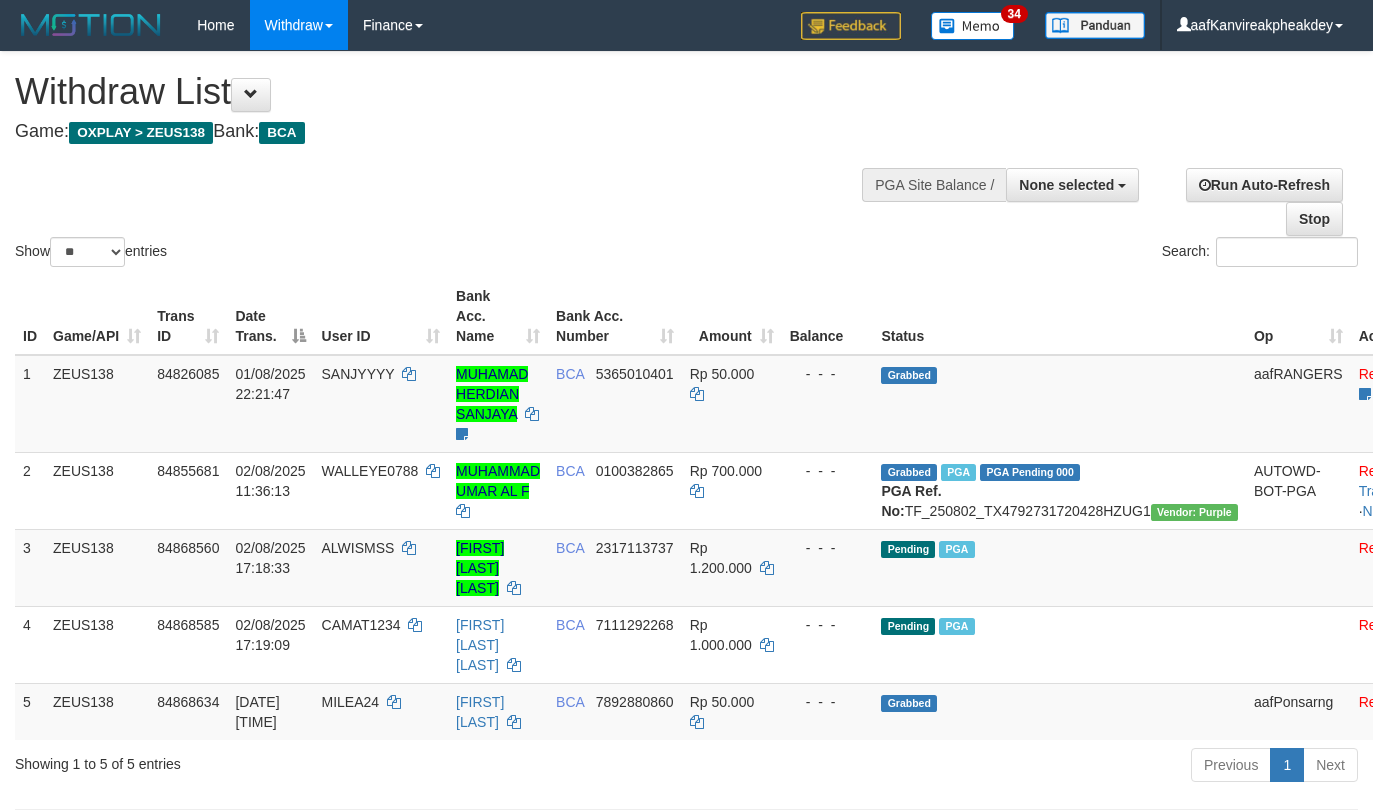 select 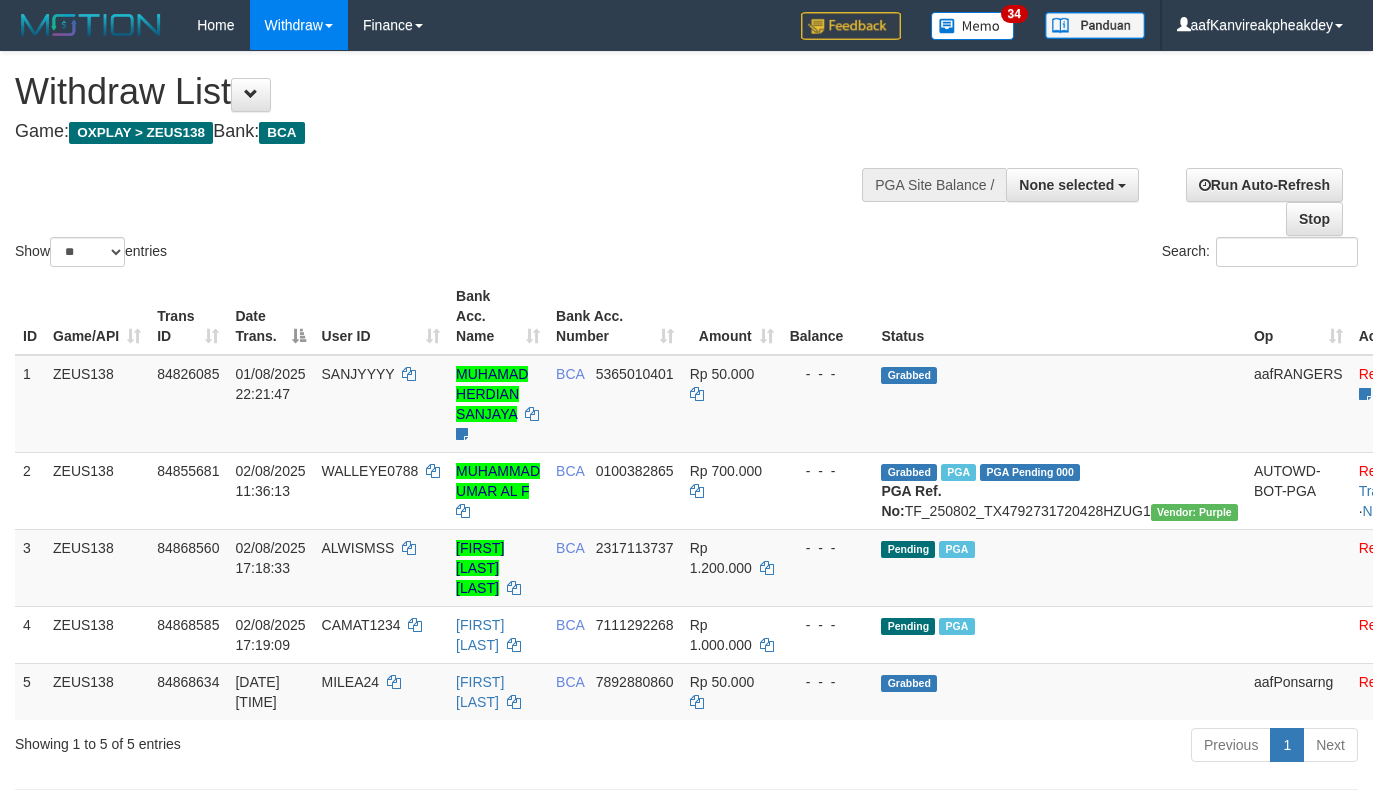 select 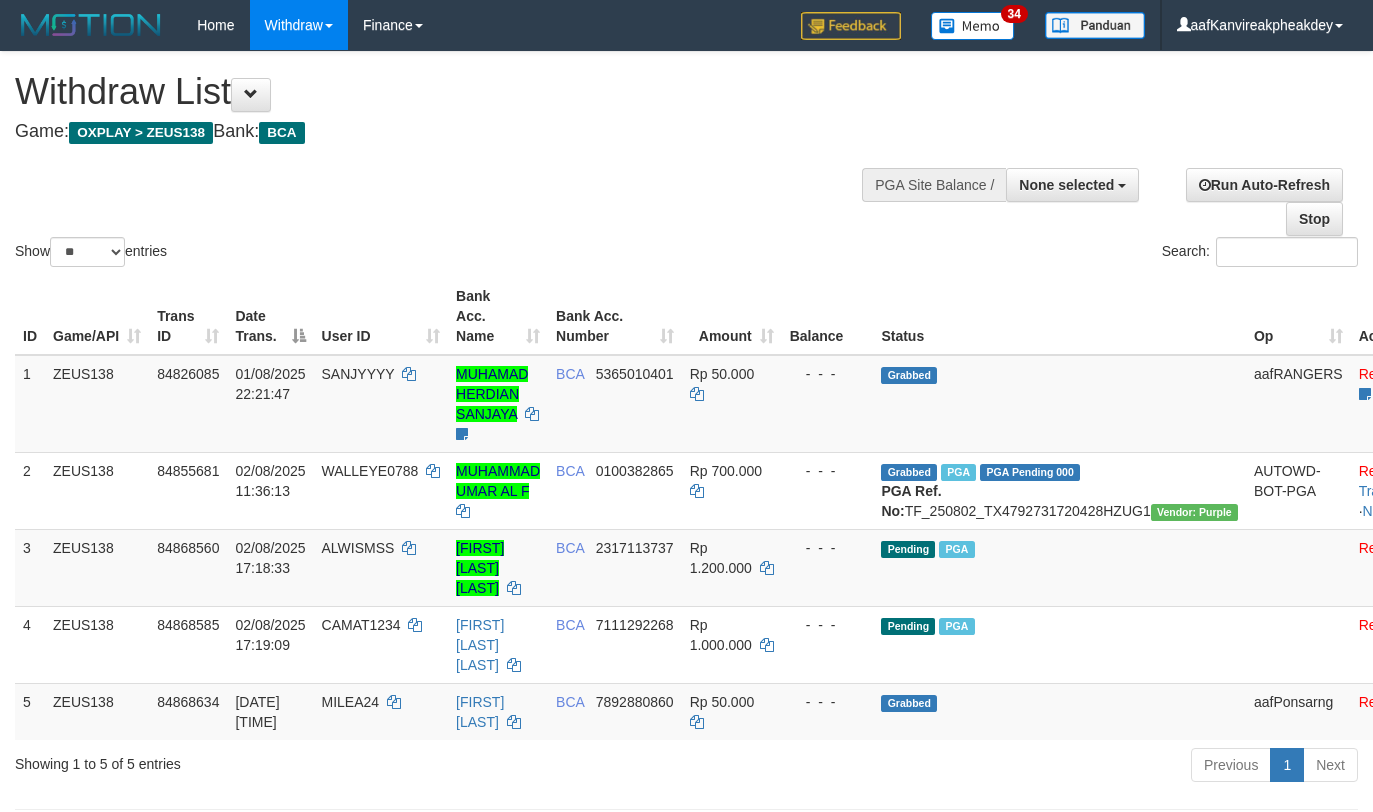 select 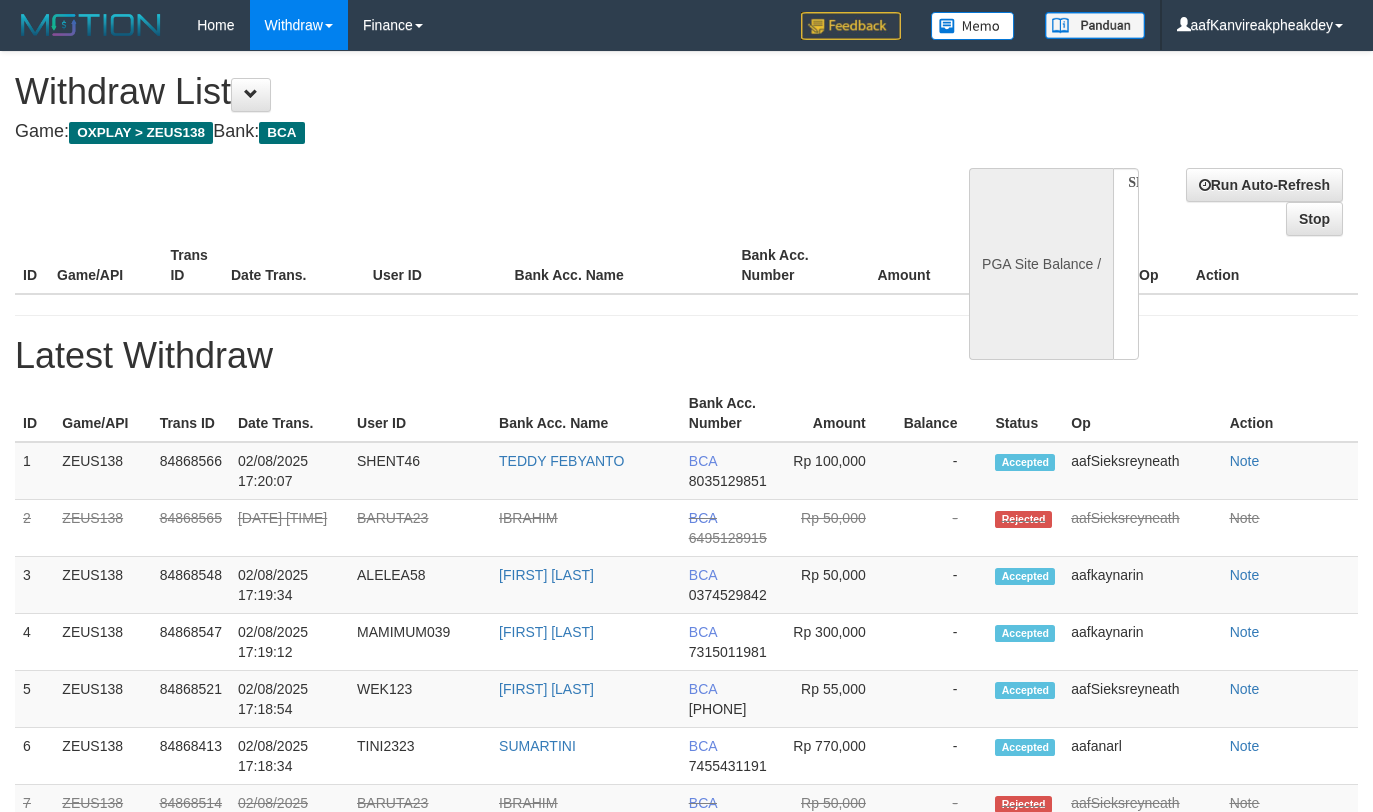 select 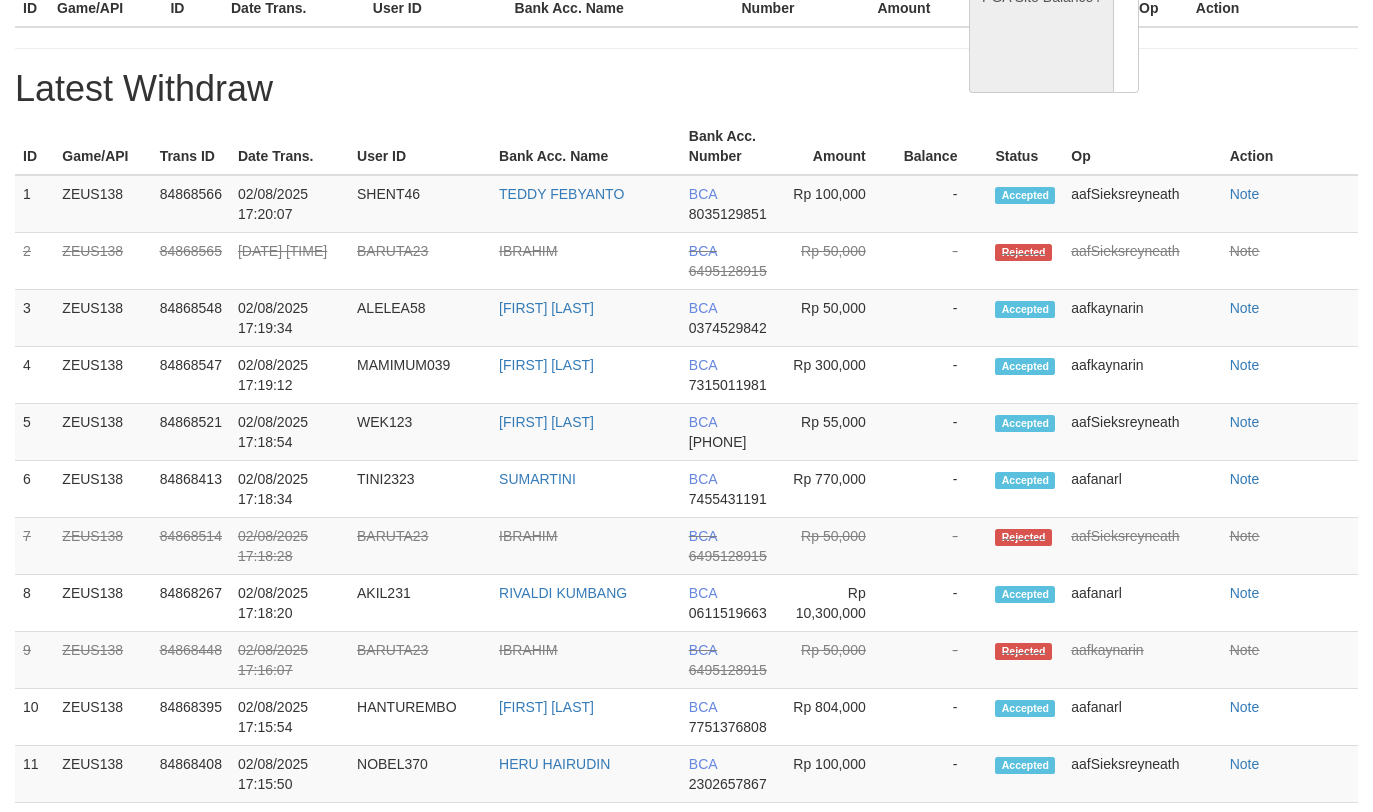 select on "**" 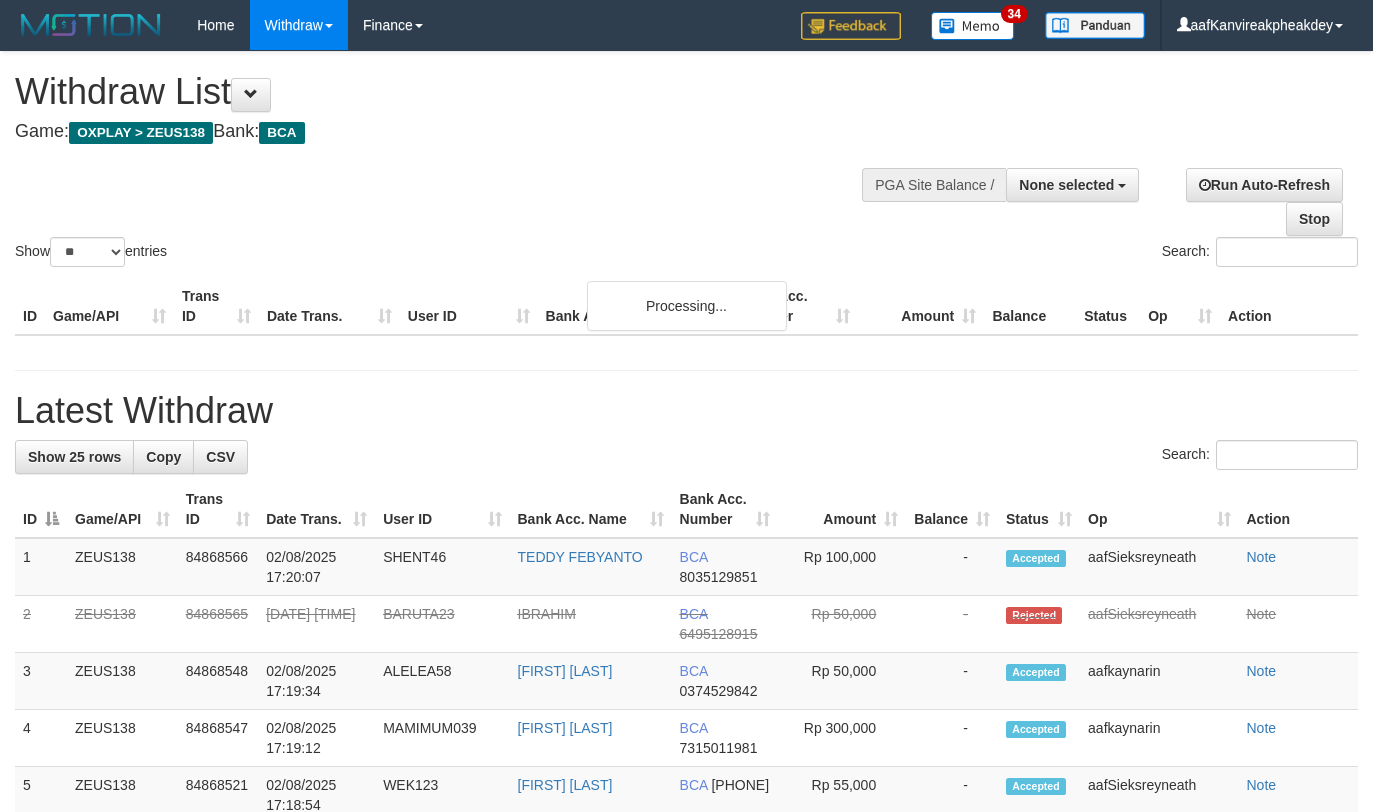 select 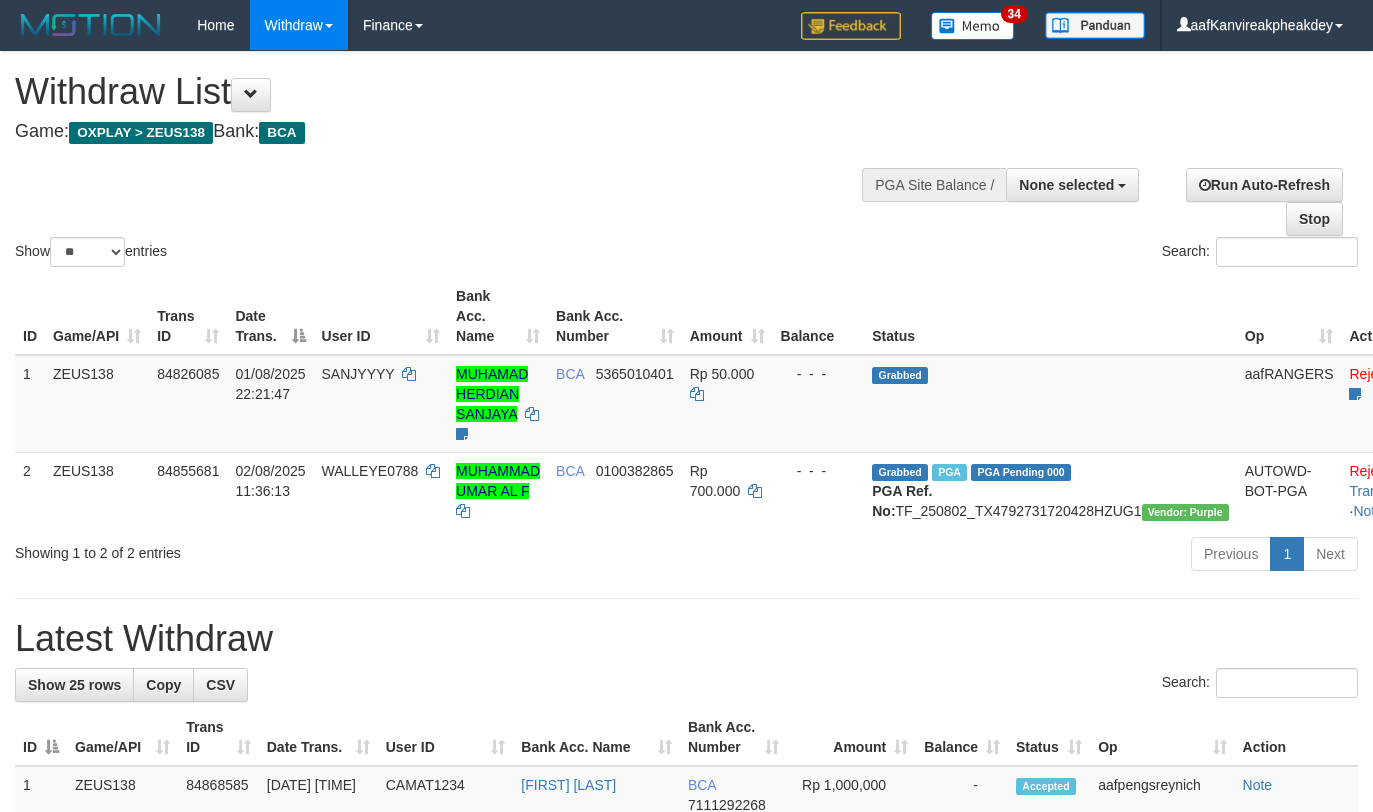 select 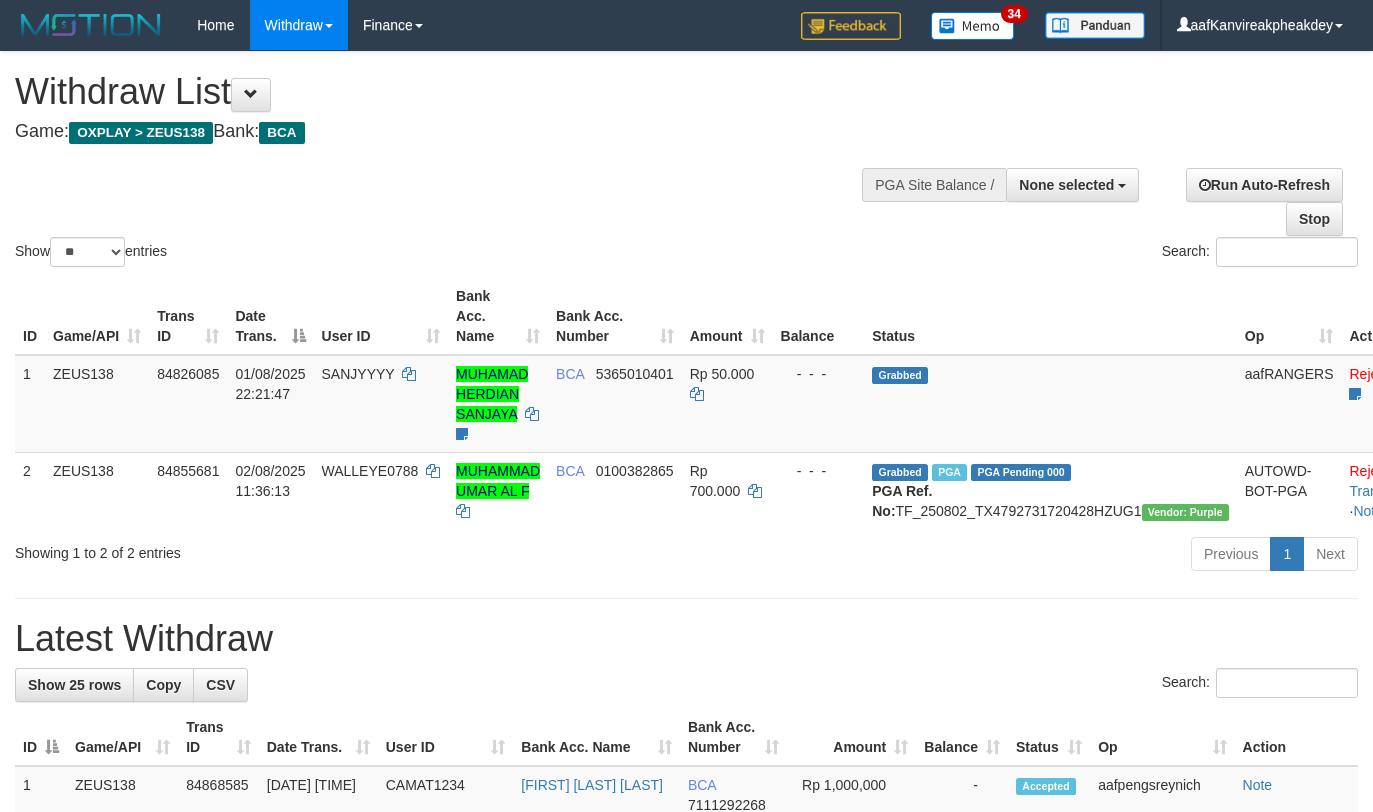 select 